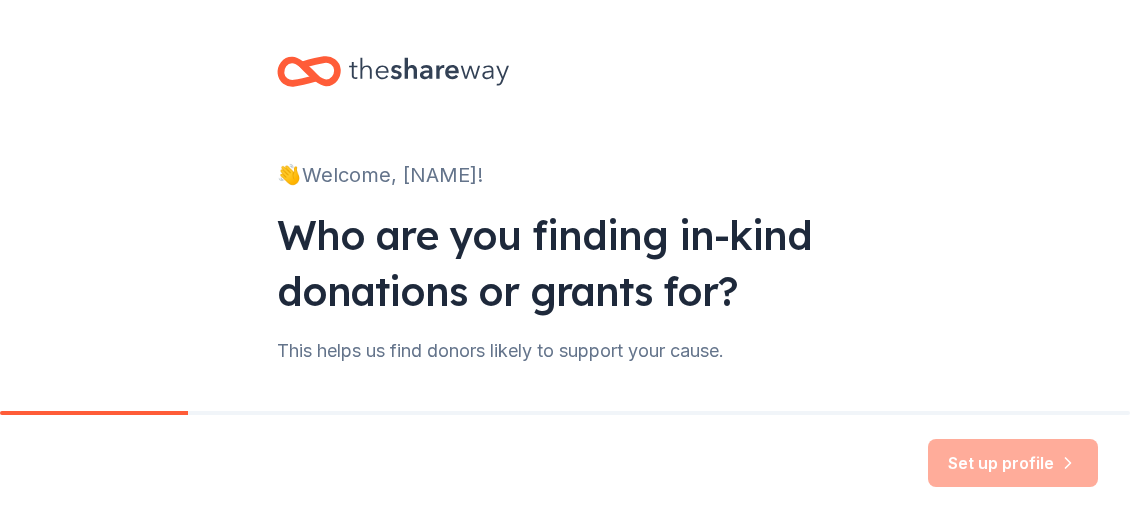 scroll, scrollTop: 0, scrollLeft: 0, axis: both 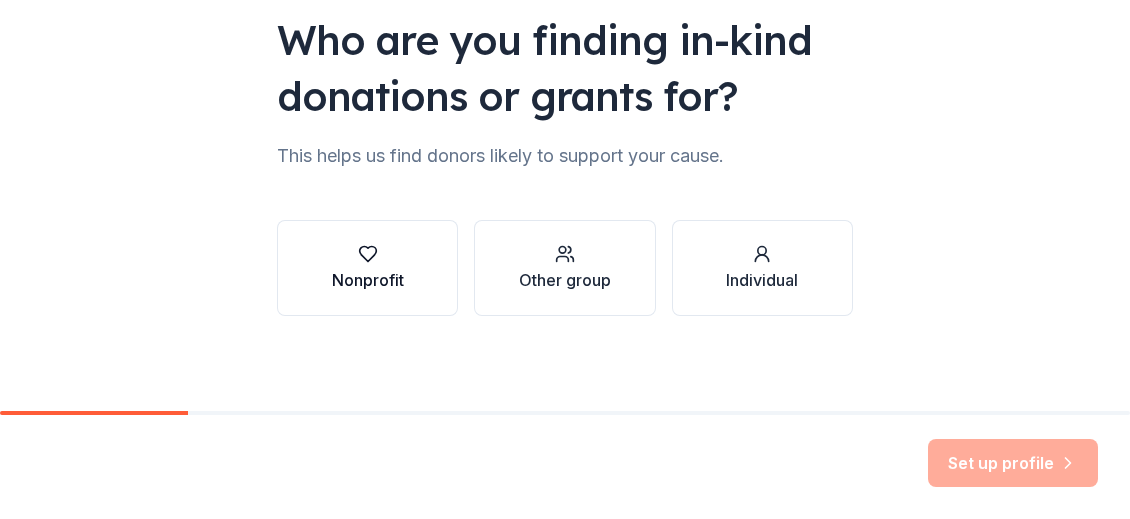 click 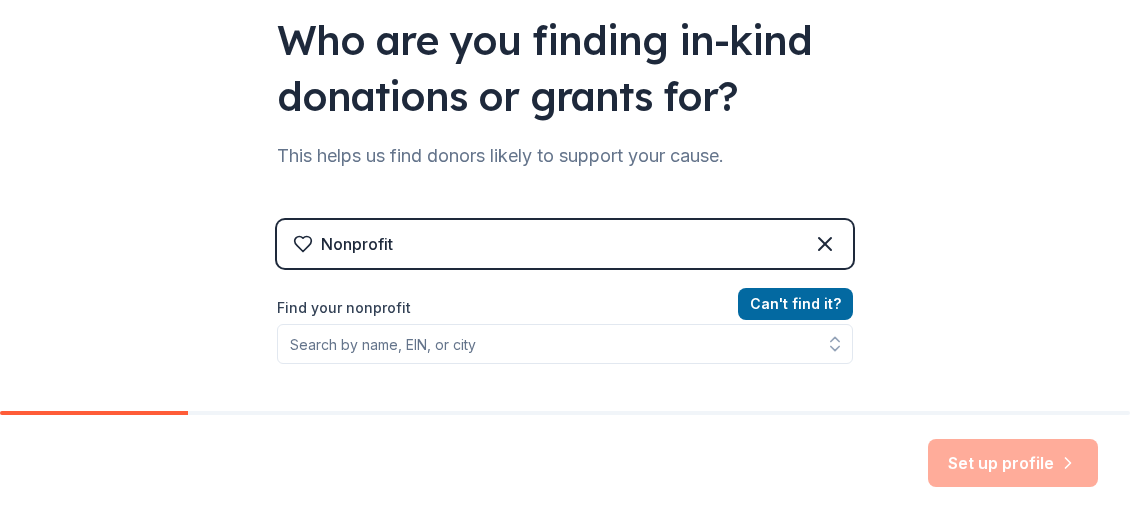 scroll, scrollTop: 295, scrollLeft: 0, axis: vertical 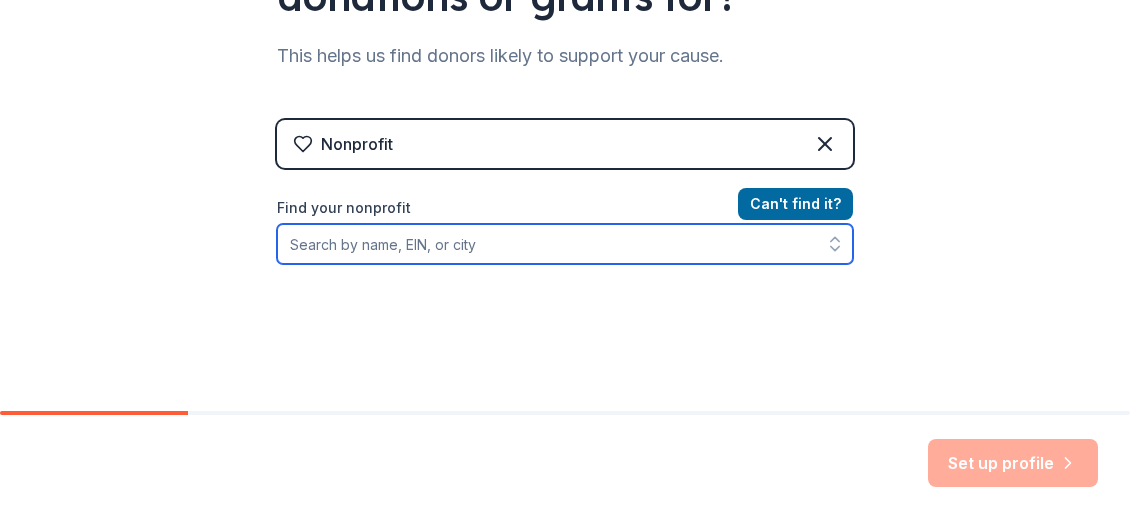 click on "Find your nonprofit" at bounding box center [565, 244] 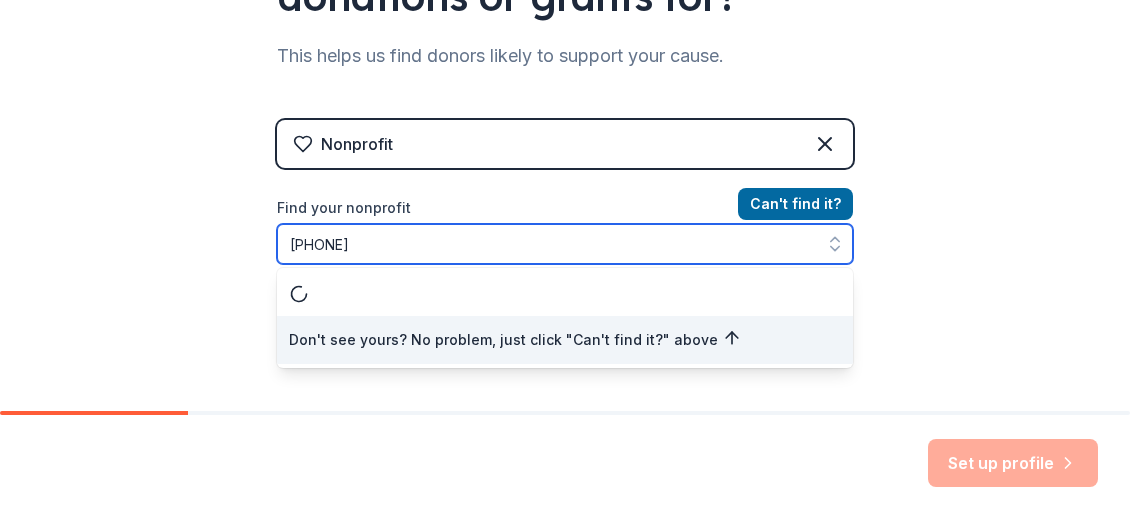 type on "[PHONE]" 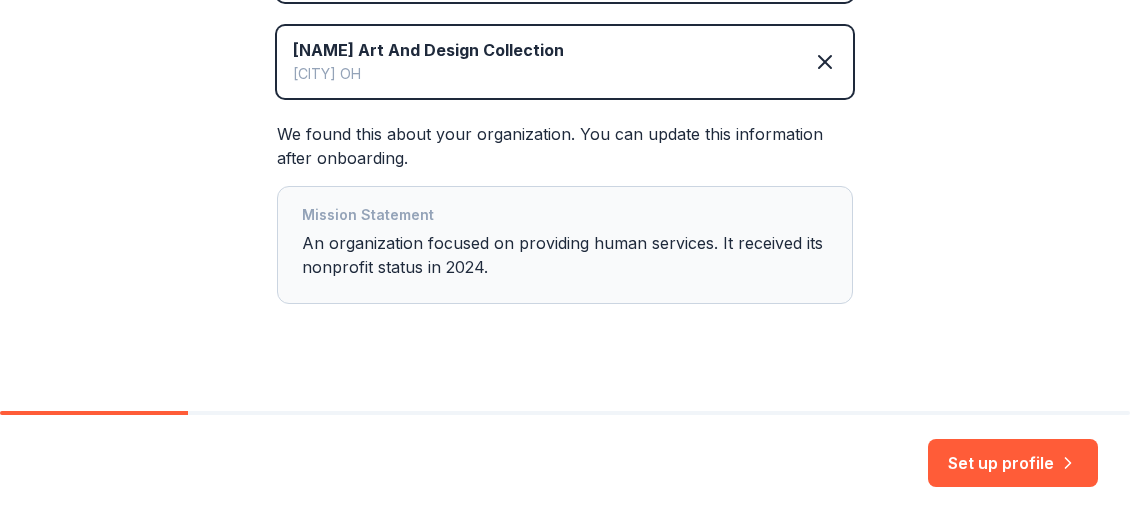 scroll, scrollTop: 488, scrollLeft: 0, axis: vertical 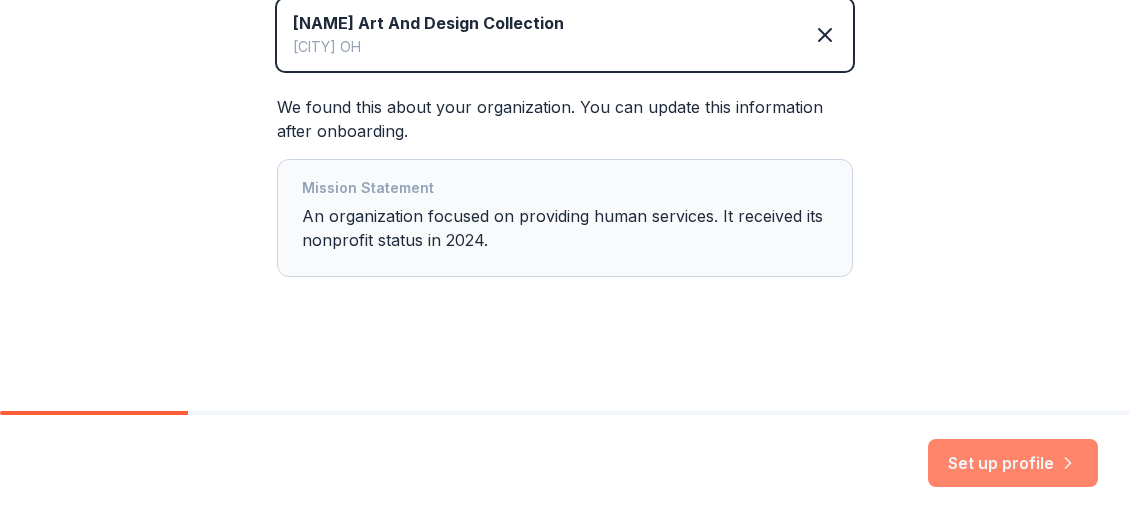 click on "Set up profile" at bounding box center [1013, 463] 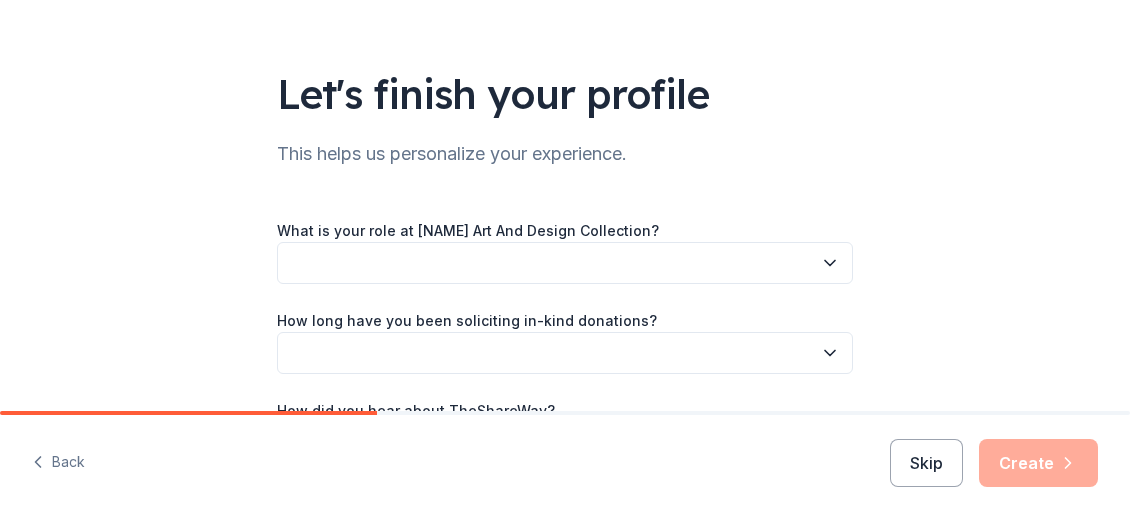 scroll, scrollTop: 200, scrollLeft: 0, axis: vertical 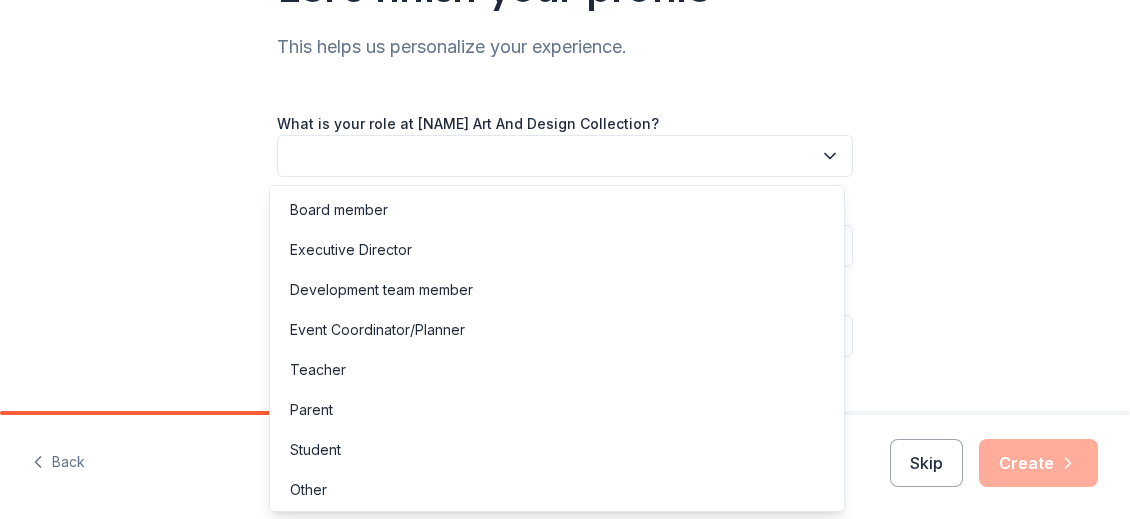 click 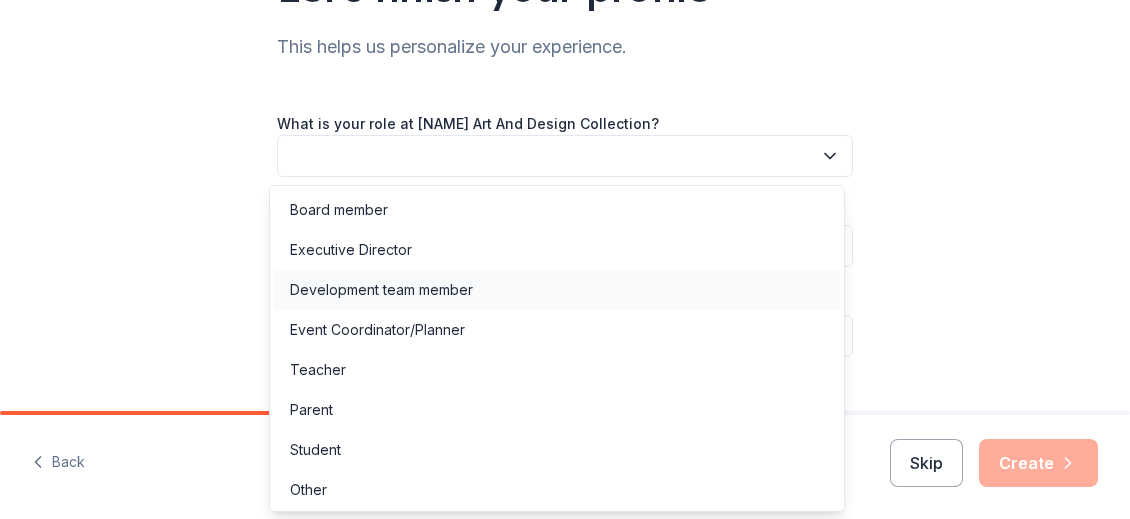 scroll, scrollTop: 1, scrollLeft: 0, axis: vertical 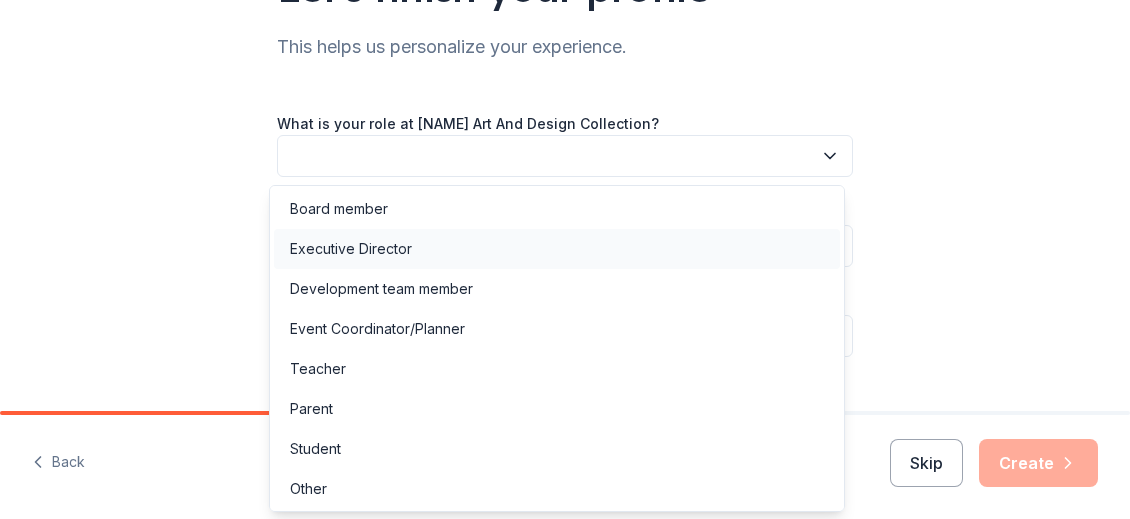 click on "Executive Director" at bounding box center (351, 249) 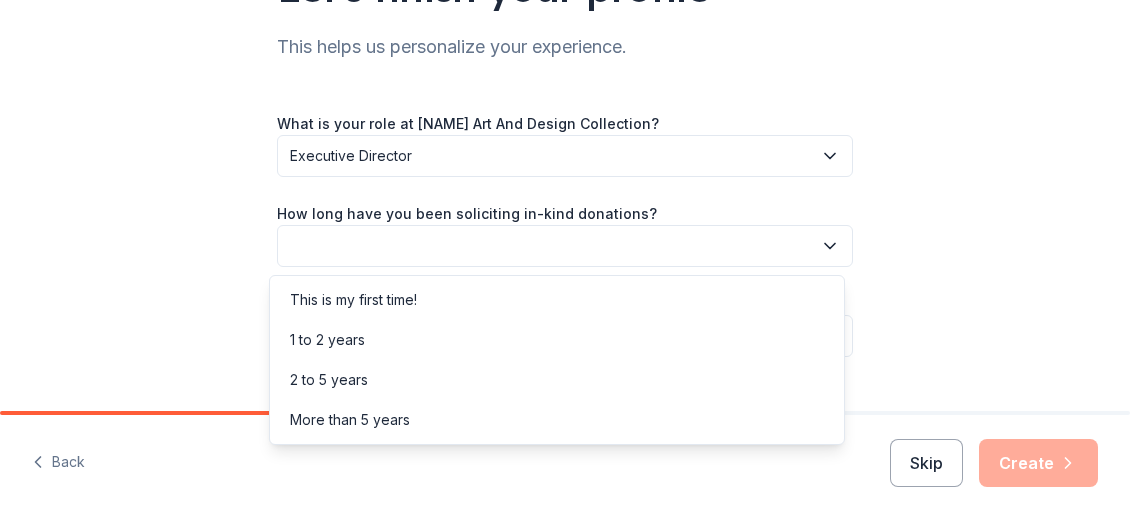 click 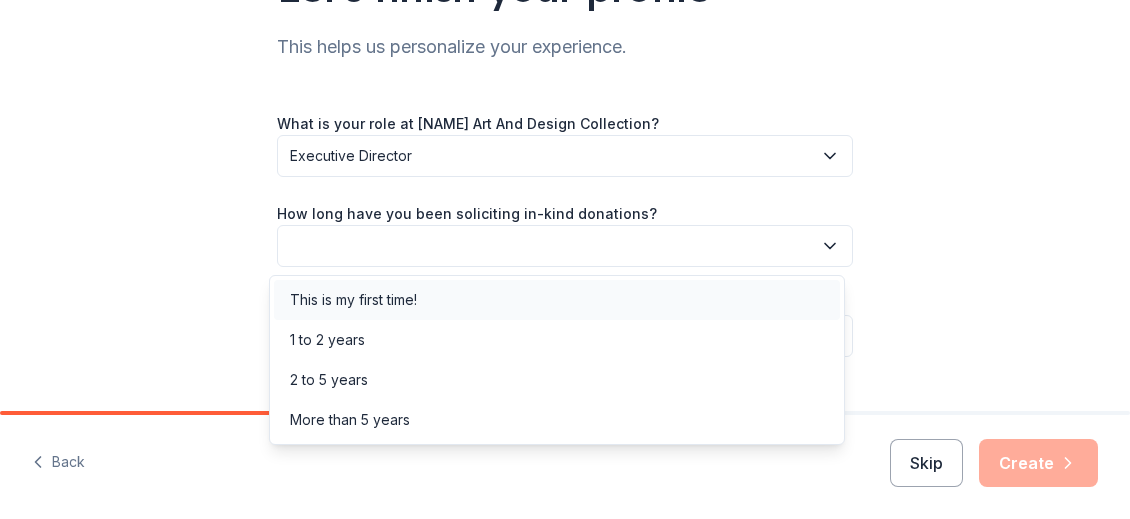 click on "This is my first time!" at bounding box center [353, 300] 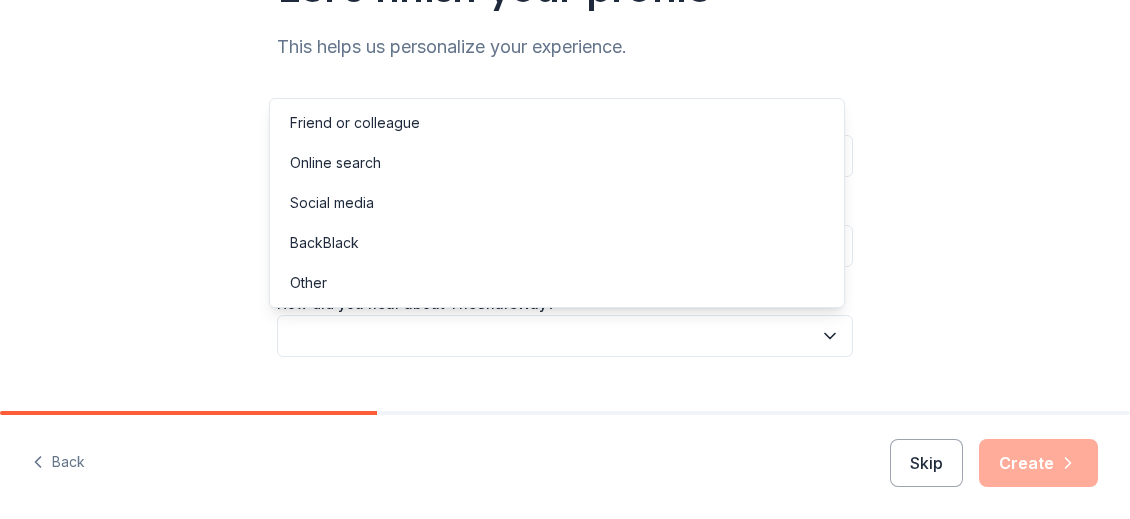 click 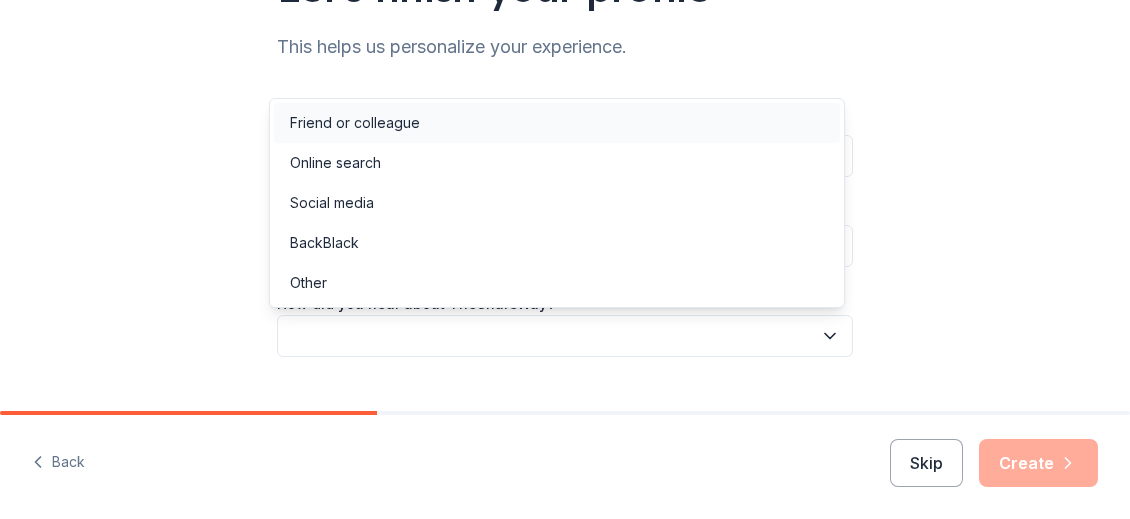 click on "Friend or colleague" at bounding box center (355, 123) 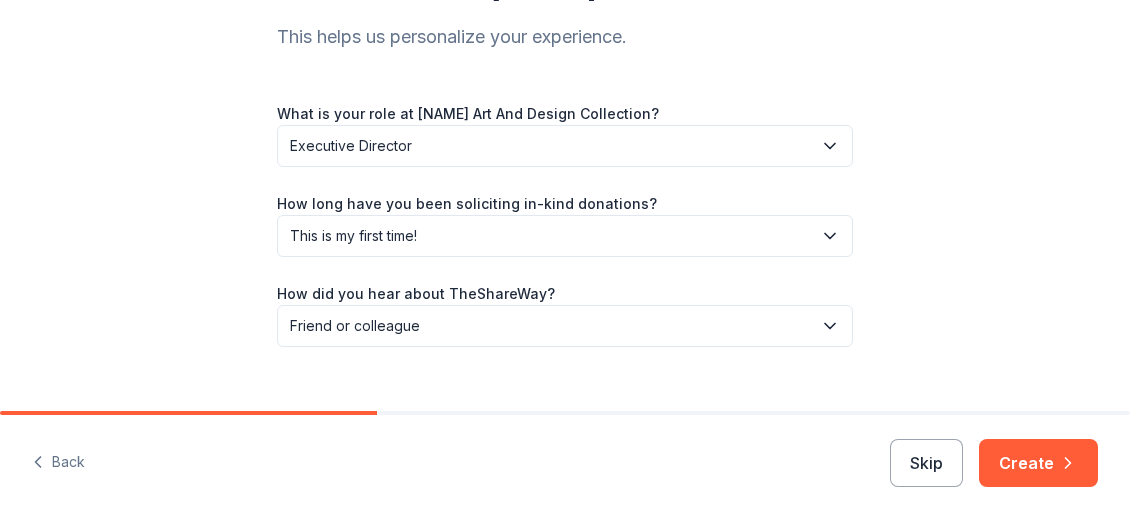 scroll, scrollTop: 241, scrollLeft: 0, axis: vertical 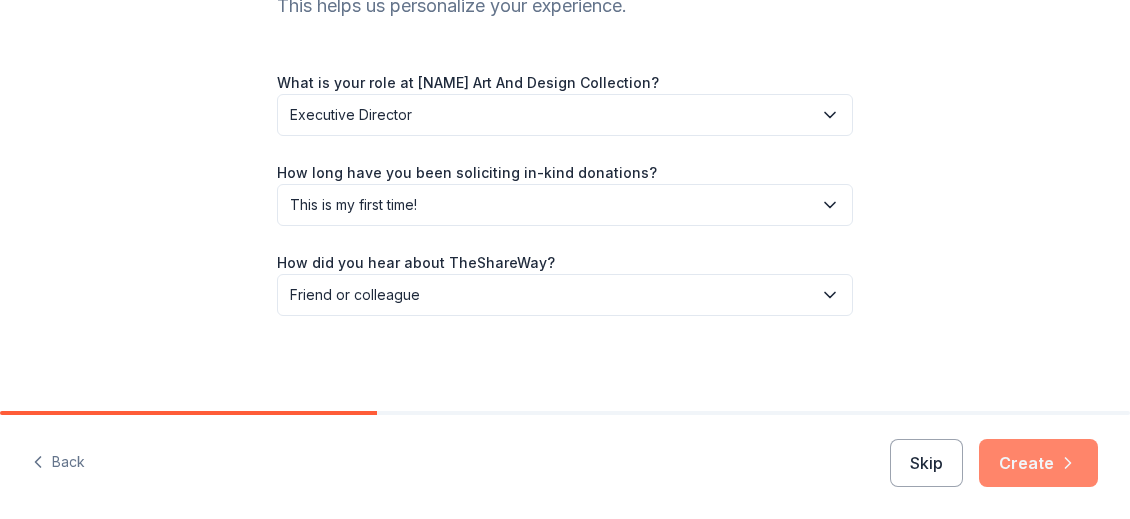 click on "Create" at bounding box center [1038, 463] 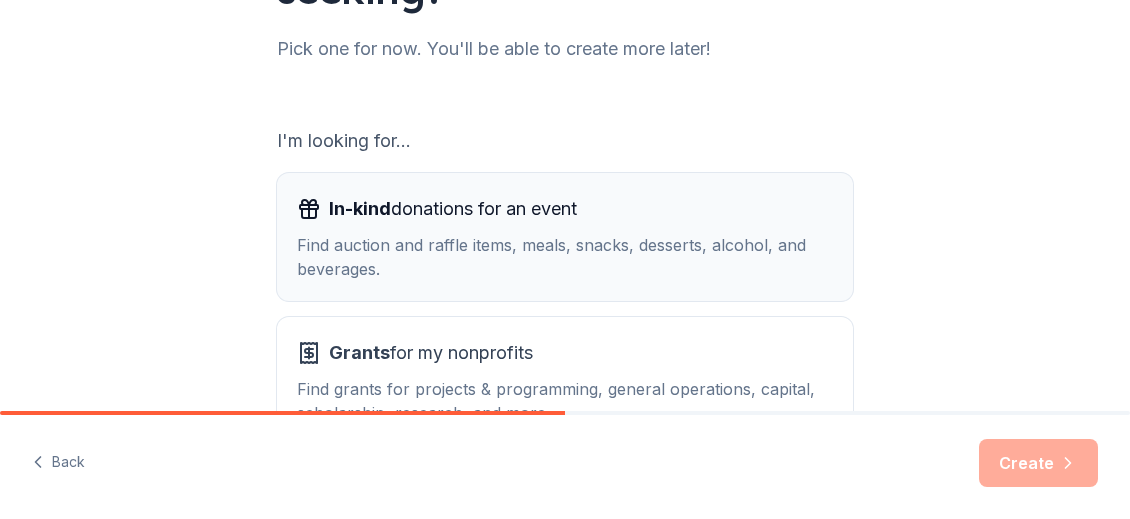 scroll, scrollTop: 295, scrollLeft: 0, axis: vertical 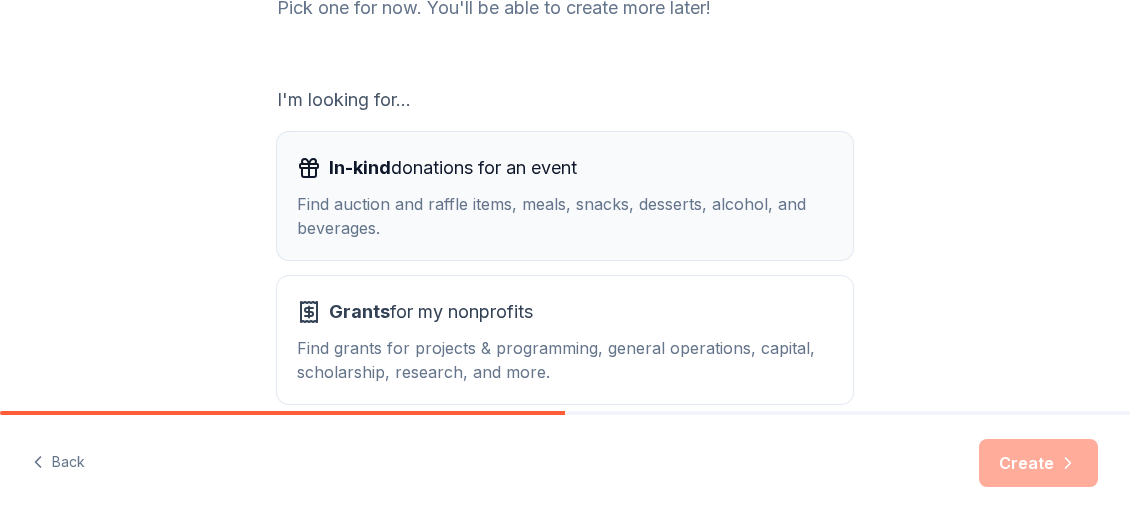 click on "Find auction and raffle items, meals, snacks, desserts, alcohol, and beverages." at bounding box center (565, 216) 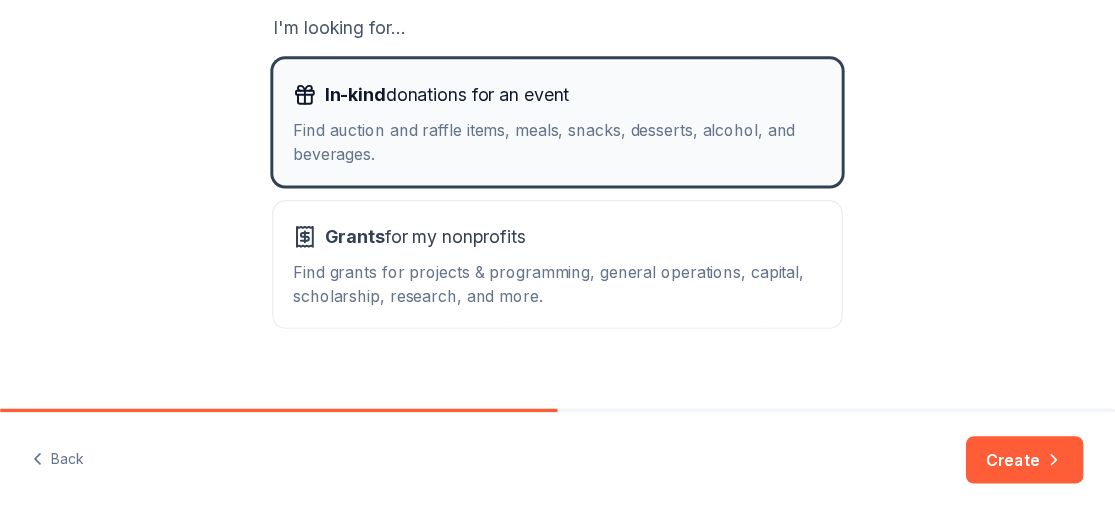 scroll, scrollTop: 395, scrollLeft: 0, axis: vertical 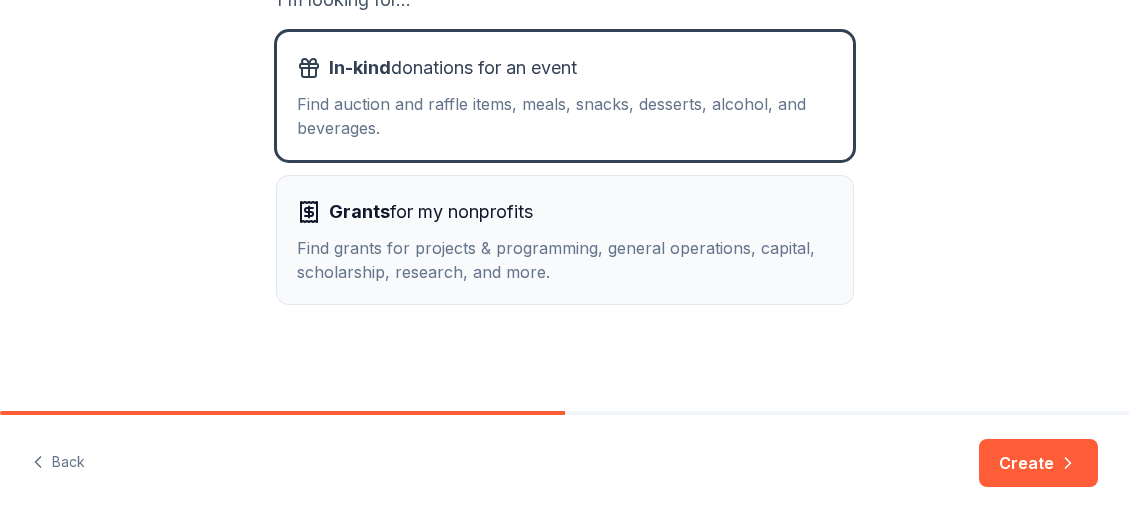 click on "Find grants for projects & programming, general operations, capital, scholarship, research, and more." at bounding box center (565, 260) 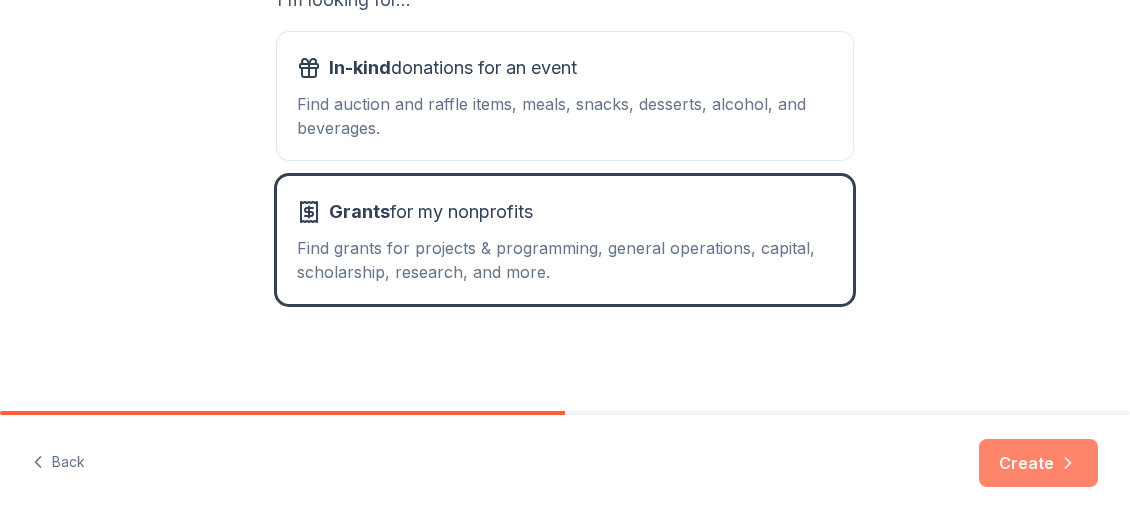 click on "Create" at bounding box center [1038, 463] 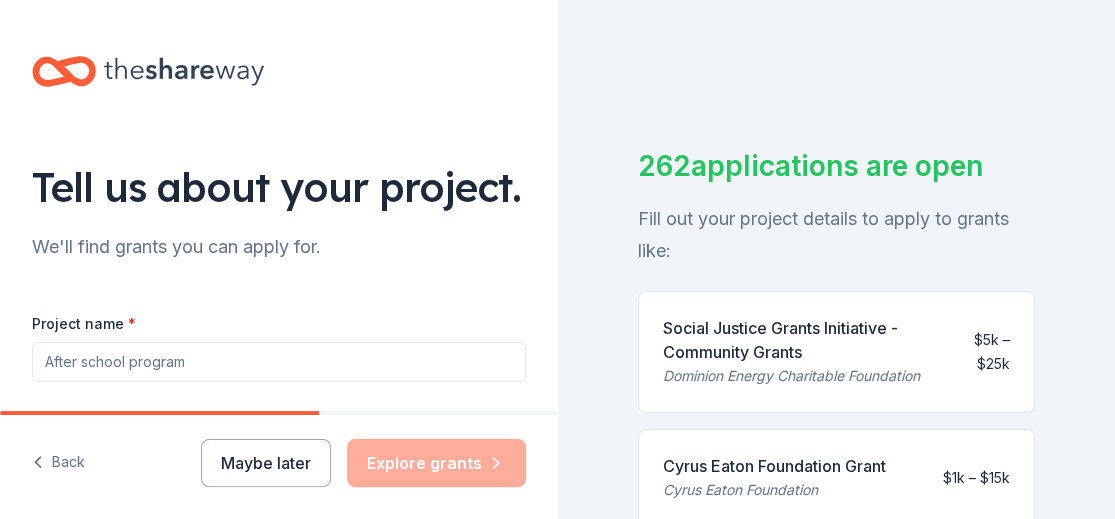 scroll, scrollTop: 0, scrollLeft: 0, axis: both 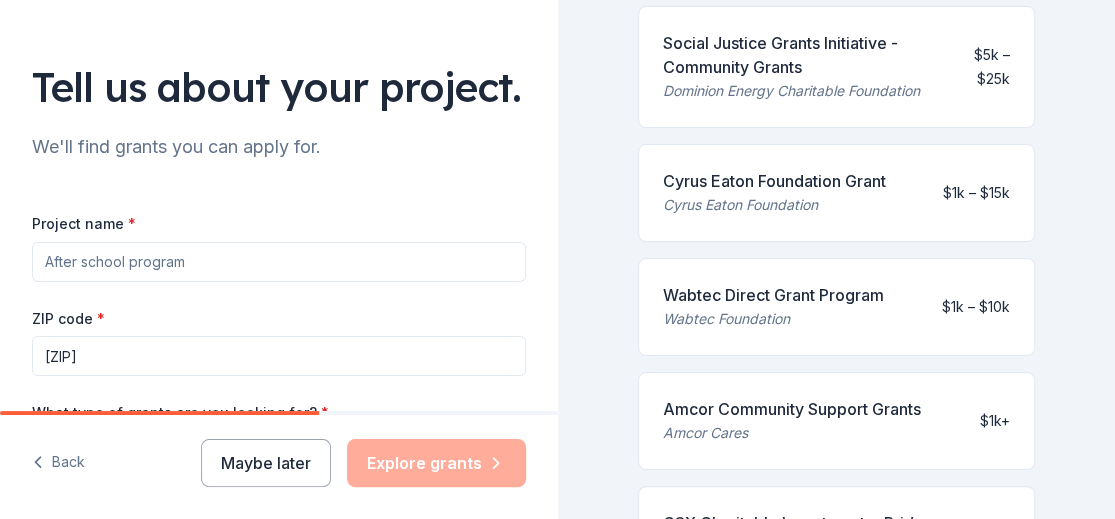 click on "We'll find grants you can apply for." at bounding box center (279, 147) 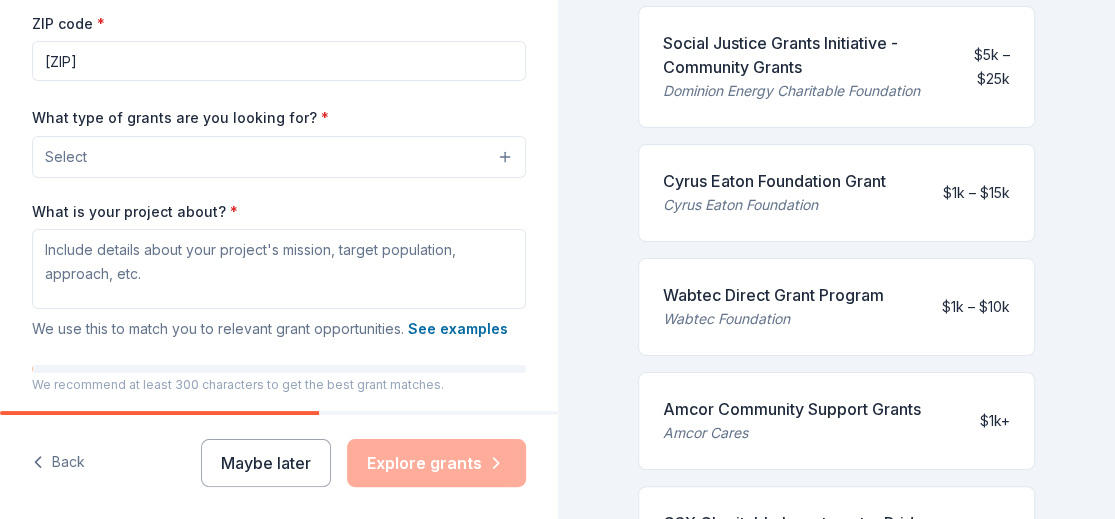 scroll, scrollTop: 200, scrollLeft: 0, axis: vertical 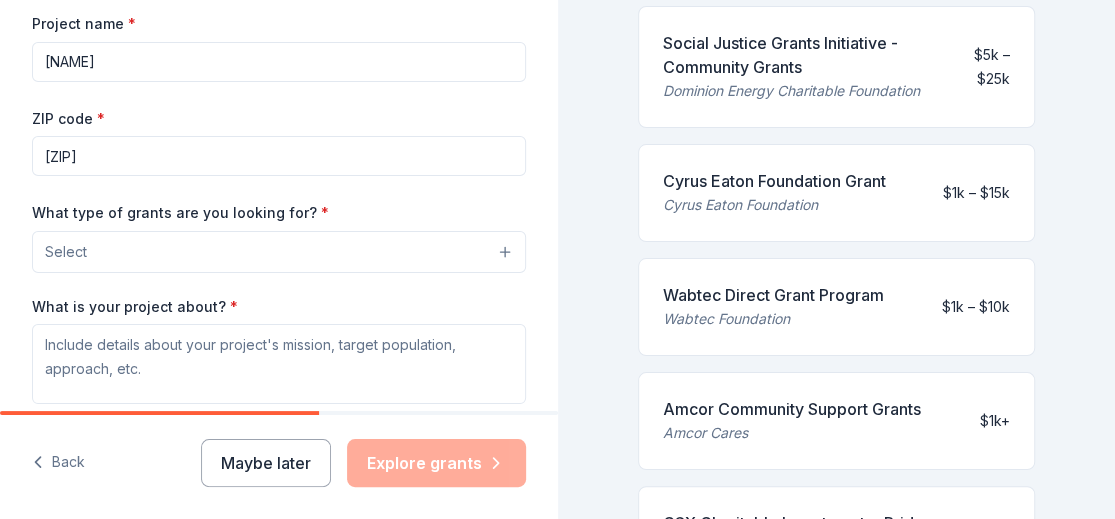 type on "[NAME]" 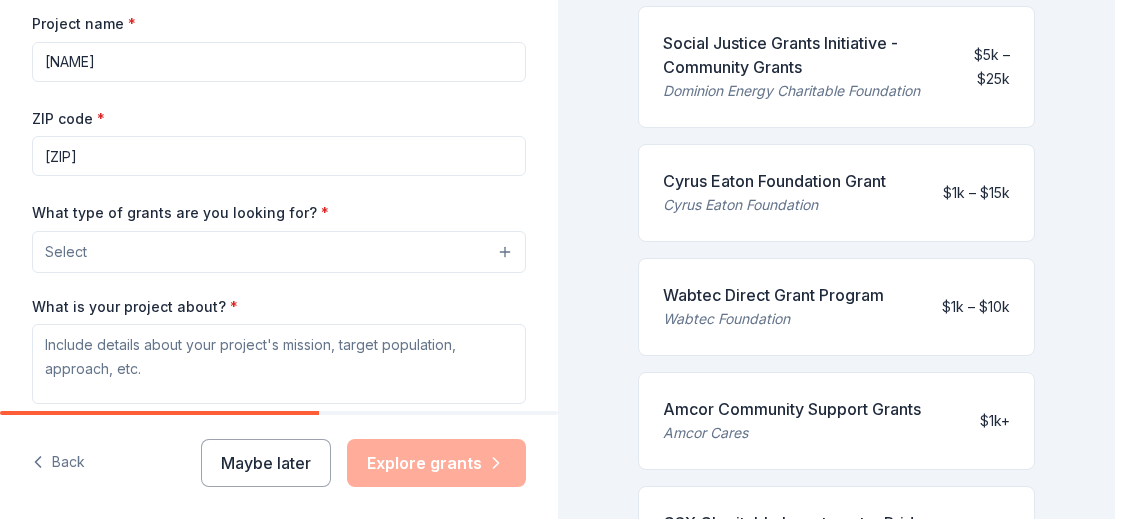 click on "Select" at bounding box center (279, 252) 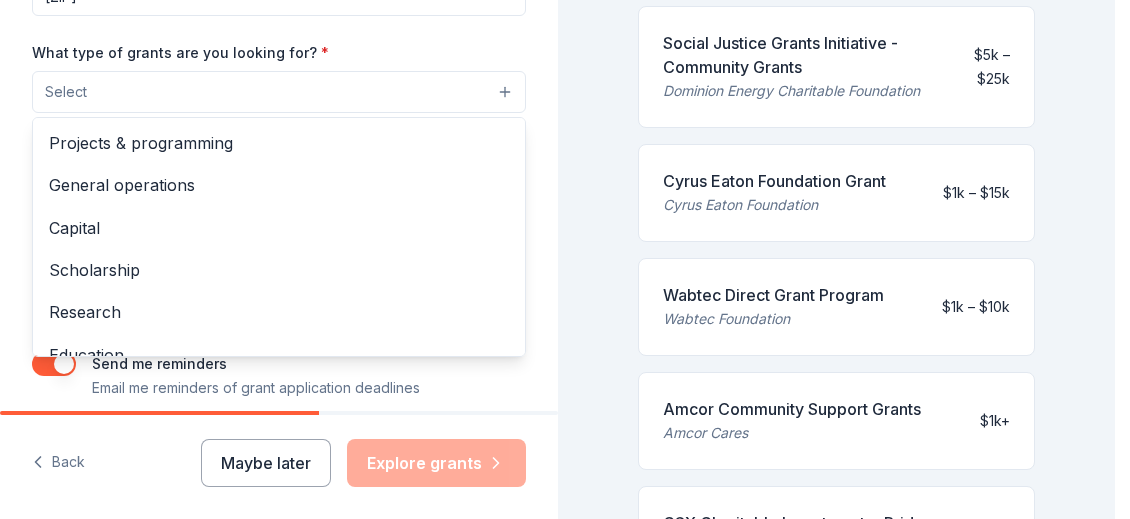 scroll, scrollTop: 500, scrollLeft: 0, axis: vertical 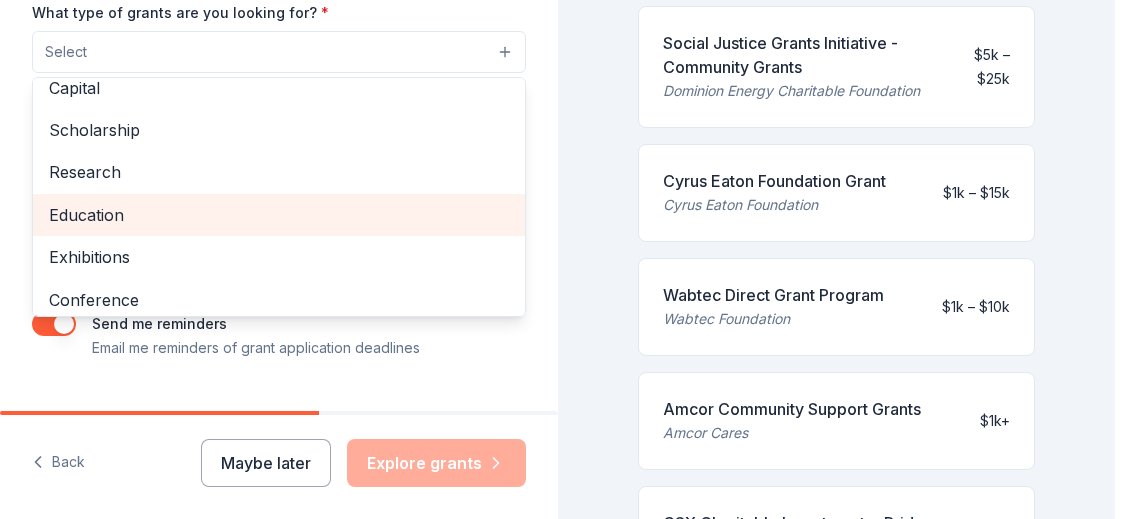 click on "Education" at bounding box center (279, 215) 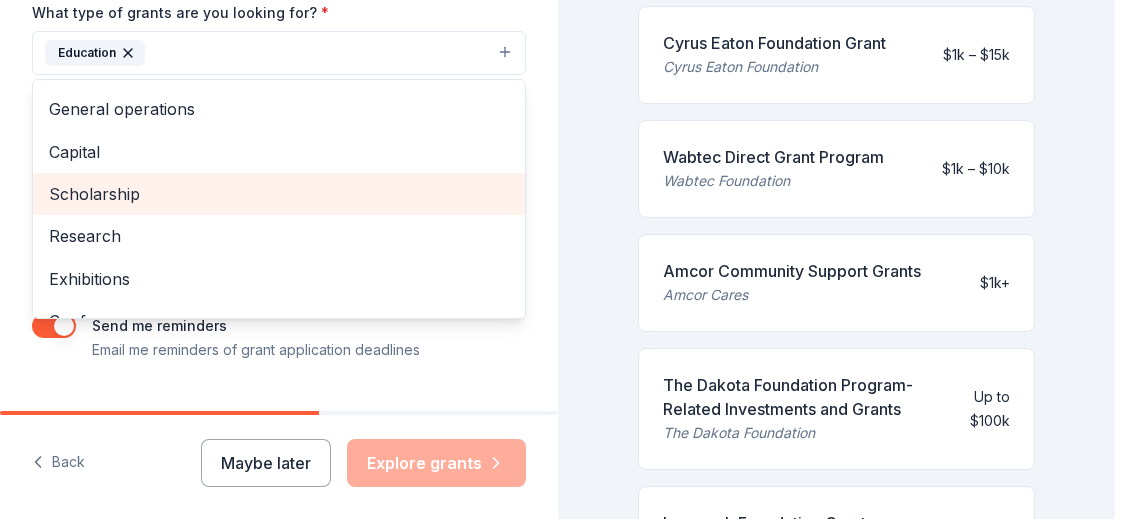 scroll, scrollTop: 0, scrollLeft: 0, axis: both 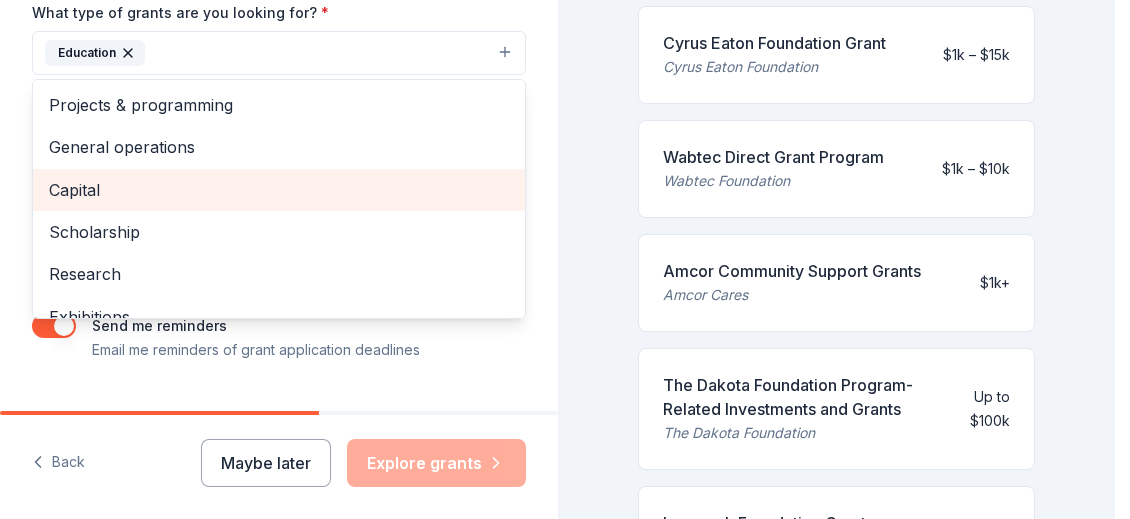click on "Capital" at bounding box center [279, 190] 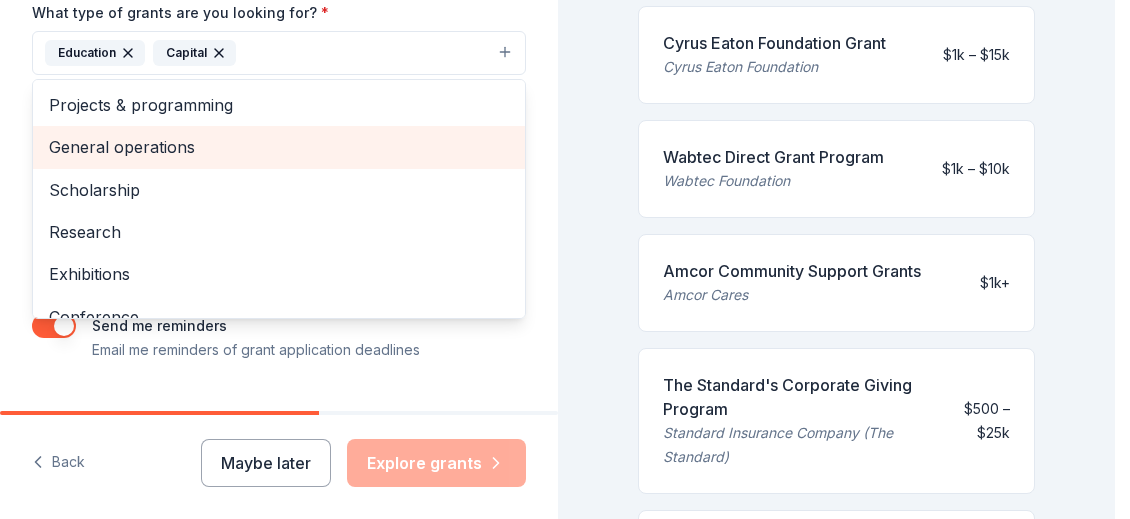 click on "General operations" at bounding box center [279, 147] 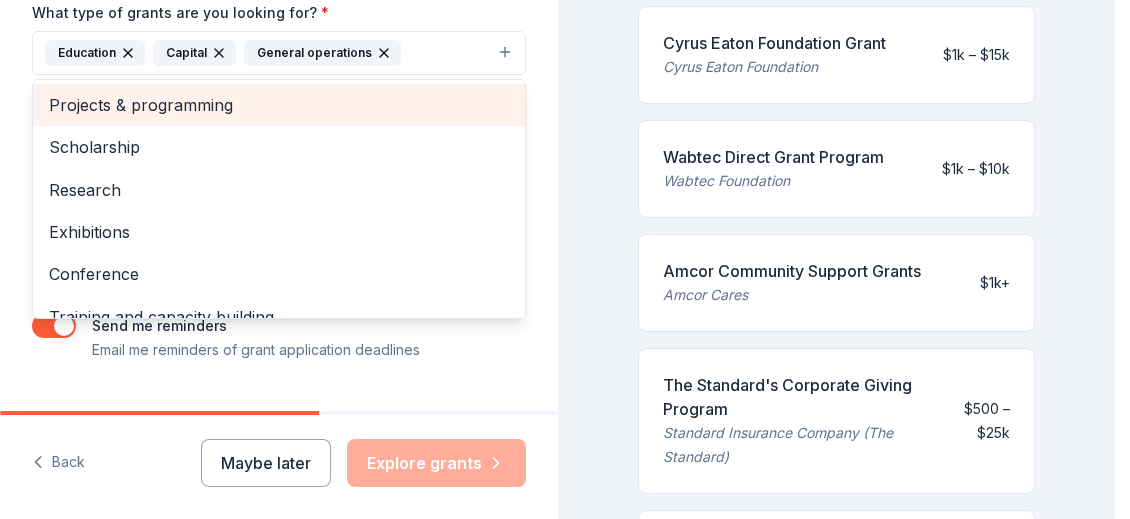 click on "Projects & programming" at bounding box center [279, 105] 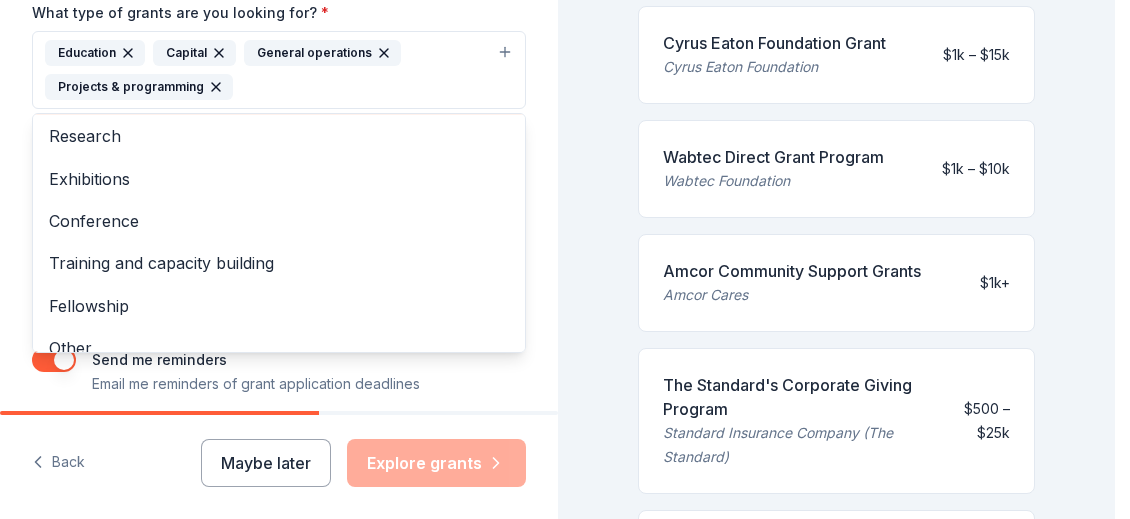 scroll, scrollTop: 65, scrollLeft: 0, axis: vertical 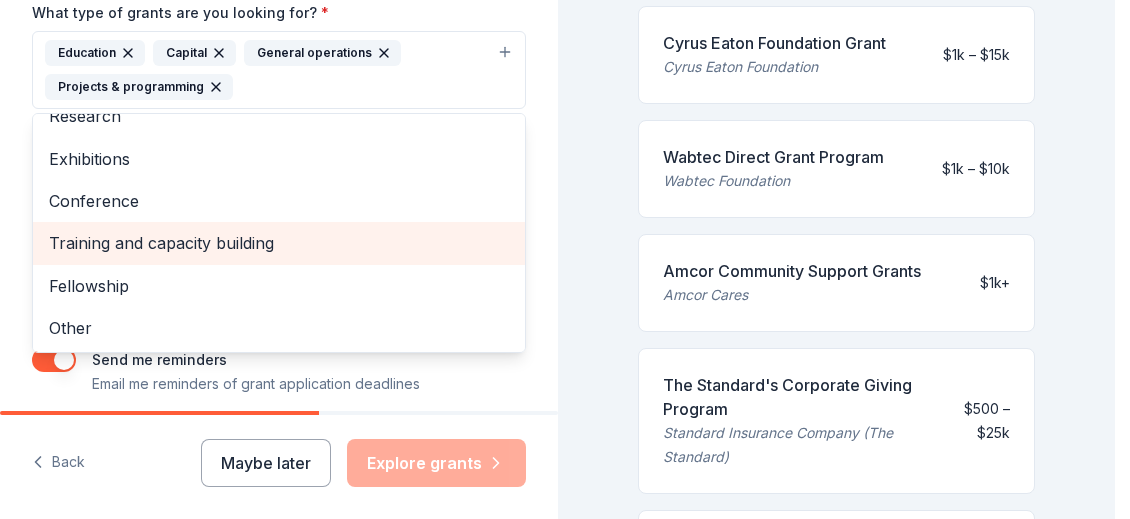 click on "Training and capacity building" at bounding box center [279, 243] 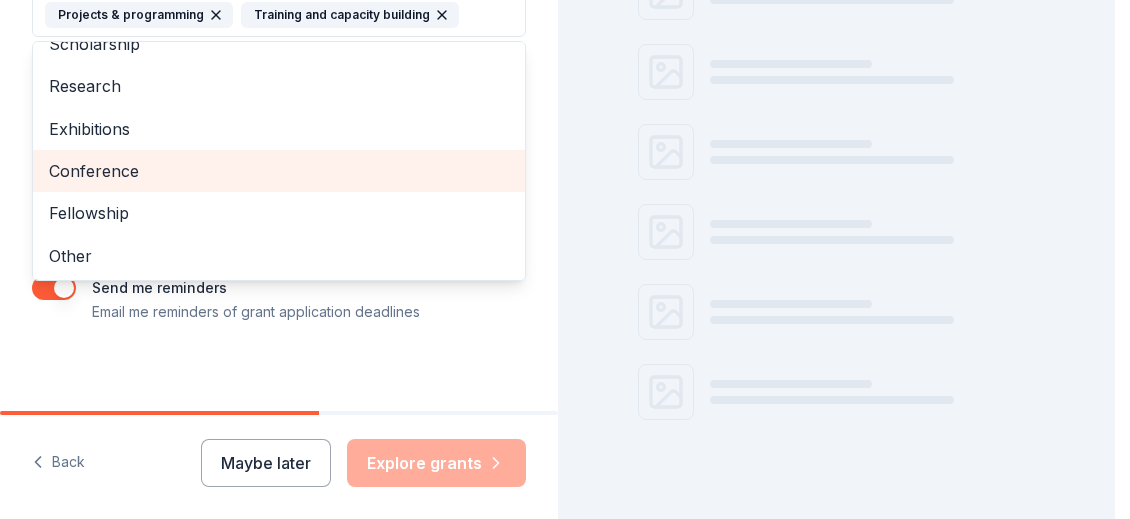 scroll, scrollTop: 600, scrollLeft: 0, axis: vertical 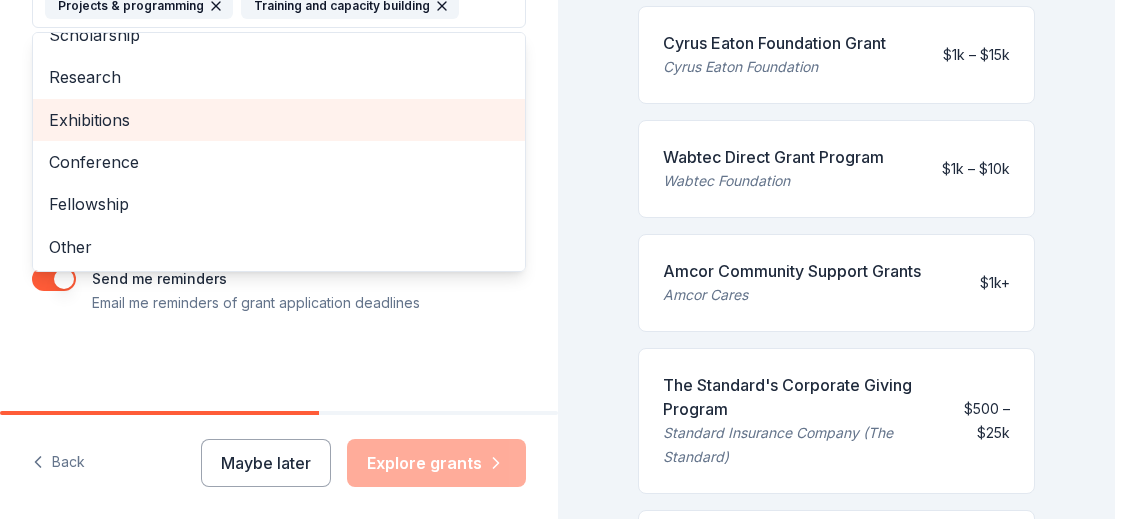 click on "Exhibitions" at bounding box center (279, 120) 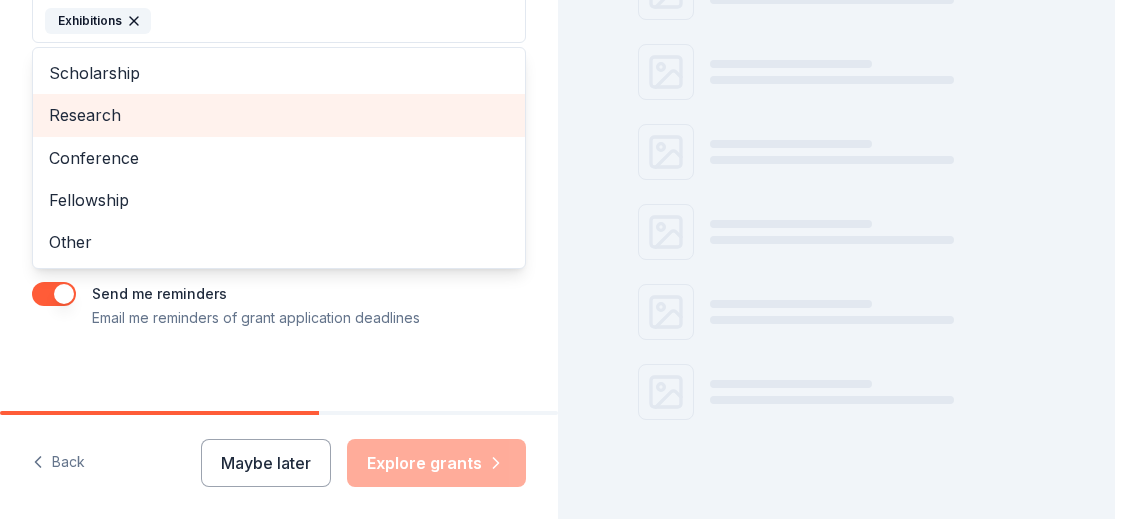 scroll, scrollTop: 0, scrollLeft: 0, axis: both 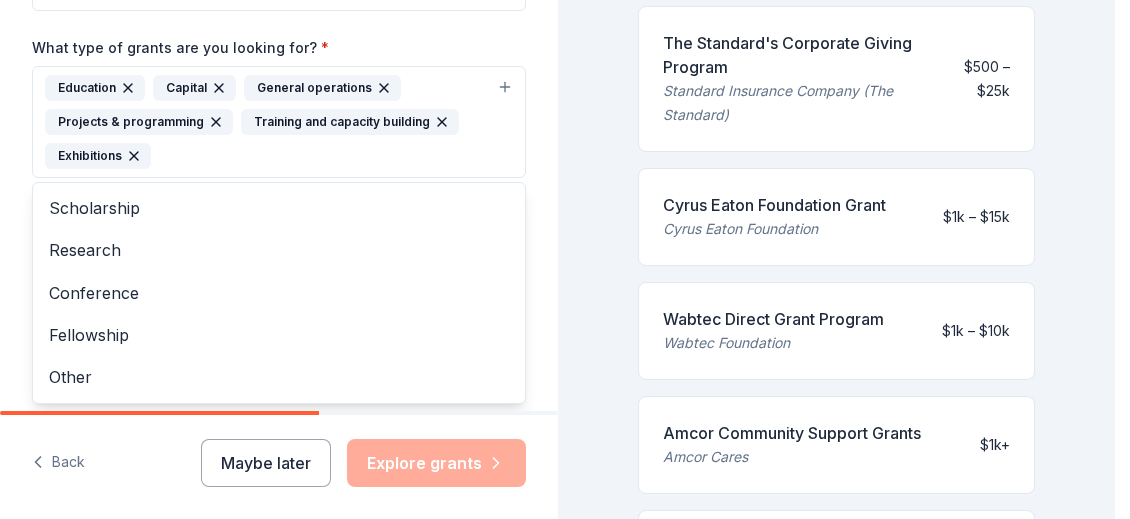 click on "Tell us about your project. We'll find grants you can apply for. Project name * [NAME] ZIP code * [ZIP] What type of grants are you looking for? * Education Capital General operations Projects & programming Training and capacity building Exhibitions Scholarship Research Conference Fellowship Other What is your project about? * We use this to match you to relevant grant opportunities. See examples We recommend at least 300 characters to get the best grant matches. Send me reminders Email me reminders of grant application deadlines" at bounding box center (279, 48) 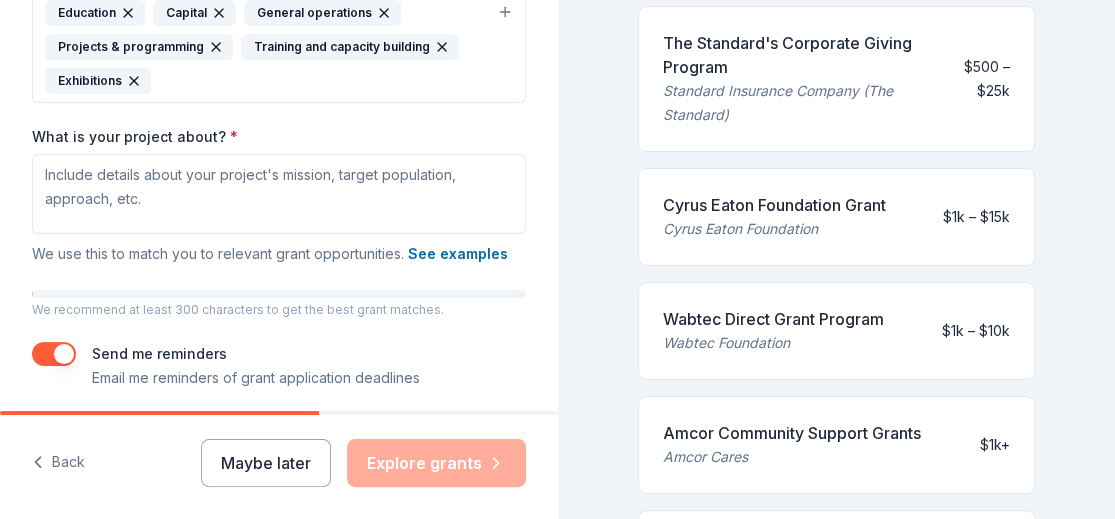 scroll, scrollTop: 565, scrollLeft: 0, axis: vertical 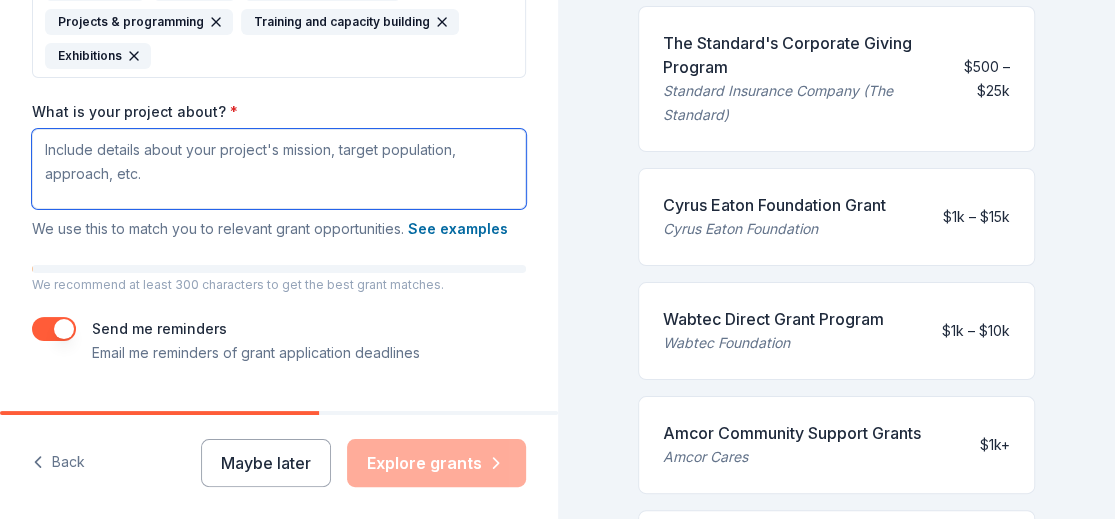 drag, startPoint x: 137, startPoint y: 226, endPoint x: 54, endPoint y: 221, distance: 83.15047 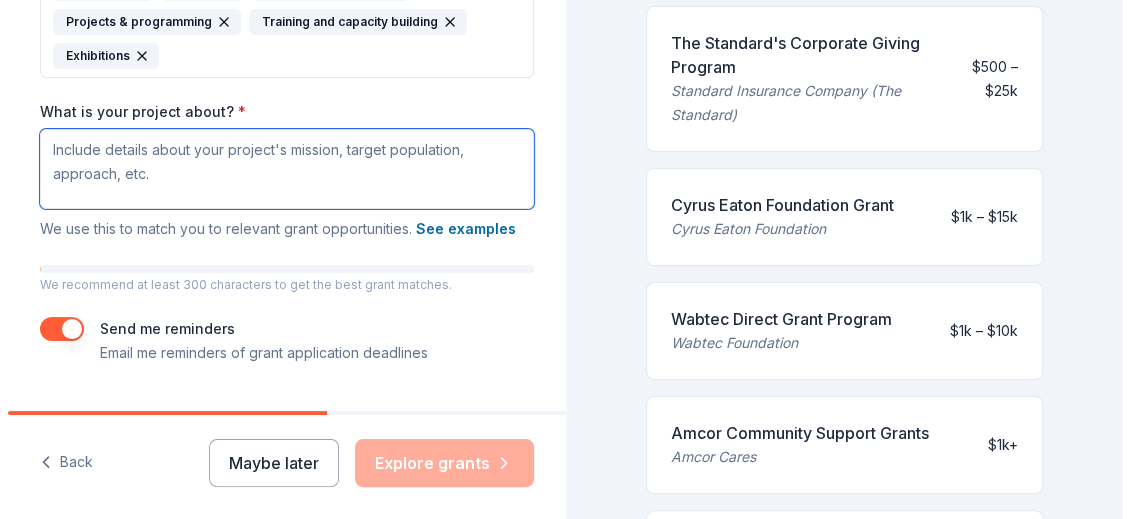 scroll, scrollTop: 665, scrollLeft: 0, axis: vertical 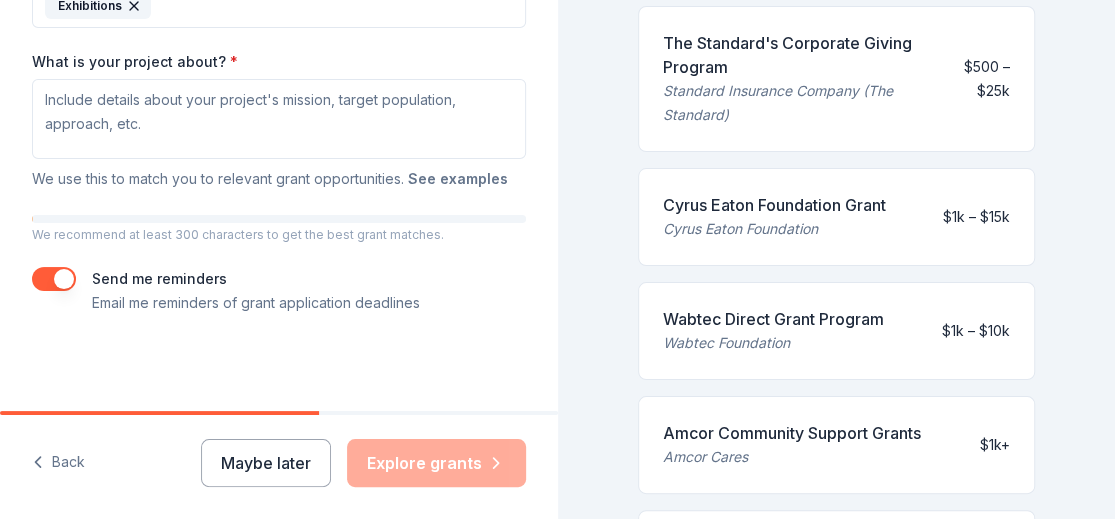click on "See examples" at bounding box center [458, 179] 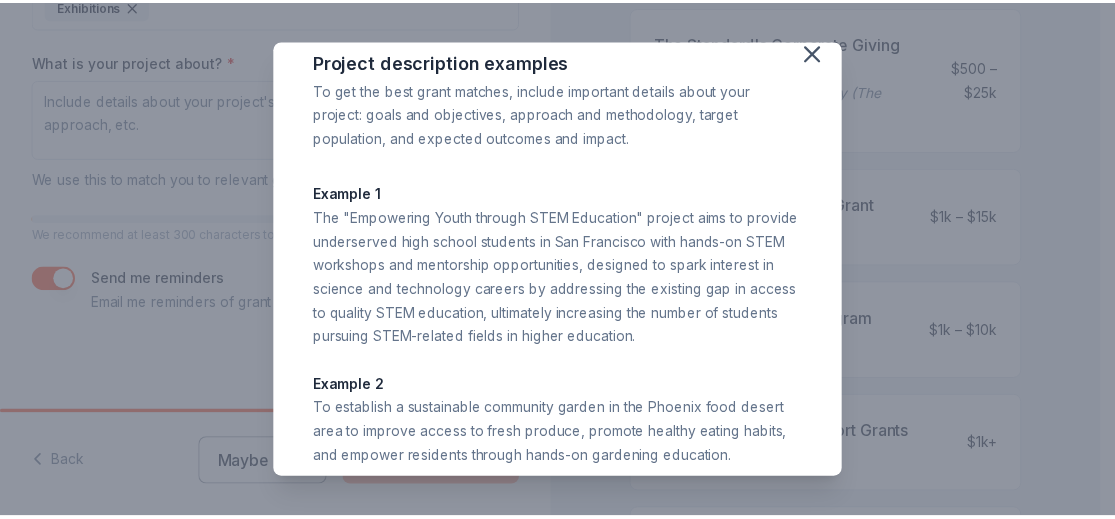 scroll, scrollTop: 0, scrollLeft: 0, axis: both 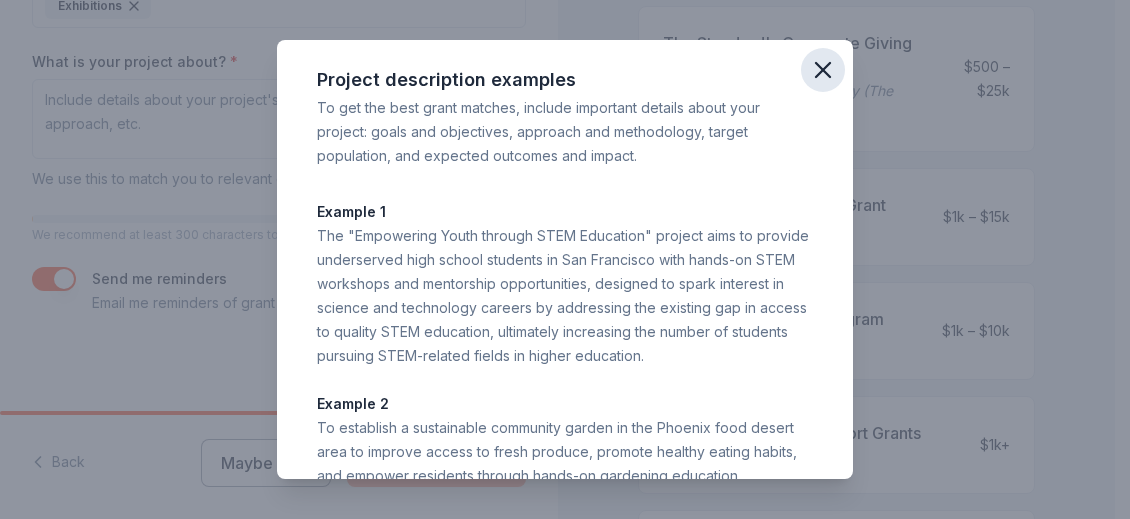 click 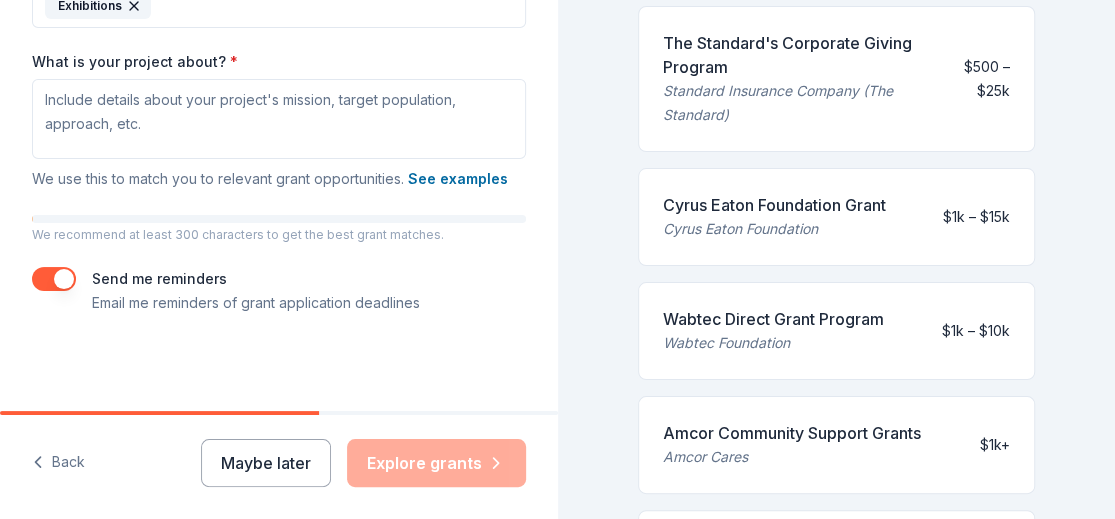 scroll, scrollTop: 565, scrollLeft: 0, axis: vertical 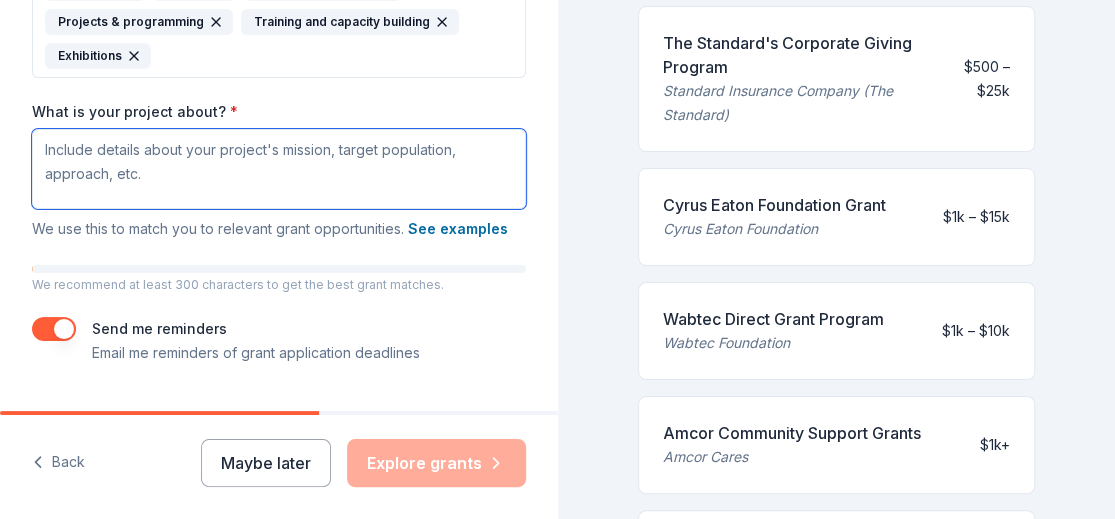 click on "What is your project about? *" at bounding box center (279, 169) 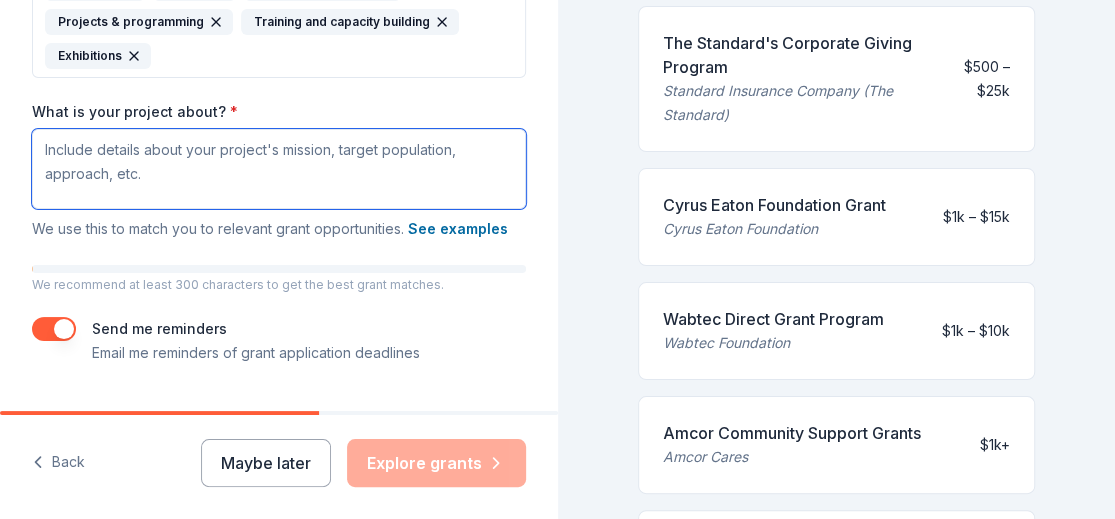 paste on "[NAME] empowers individuals through fashion-focused art therapy, fostering personal growth and mental well-being. Our workshops include vision life boards, safe space initiatives, and keepsake bracelets, along with vital mental health support. We provide creative outlets and essential life skills to youth and adults from low to moderate-income backgrounds, helping them achieve self-sufficiency and success while inspiring them to thrive and embrace their potential." 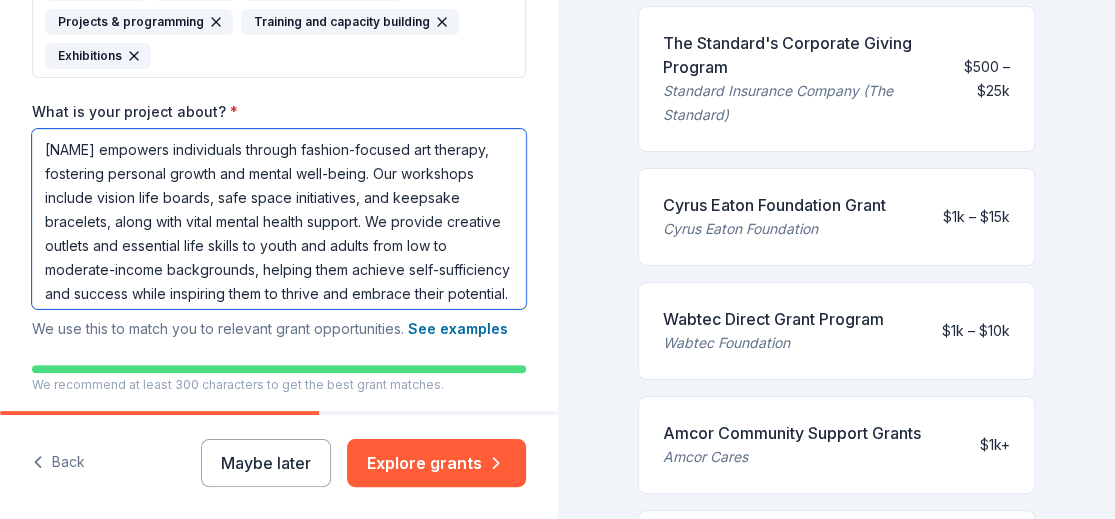 scroll, scrollTop: 17, scrollLeft: 0, axis: vertical 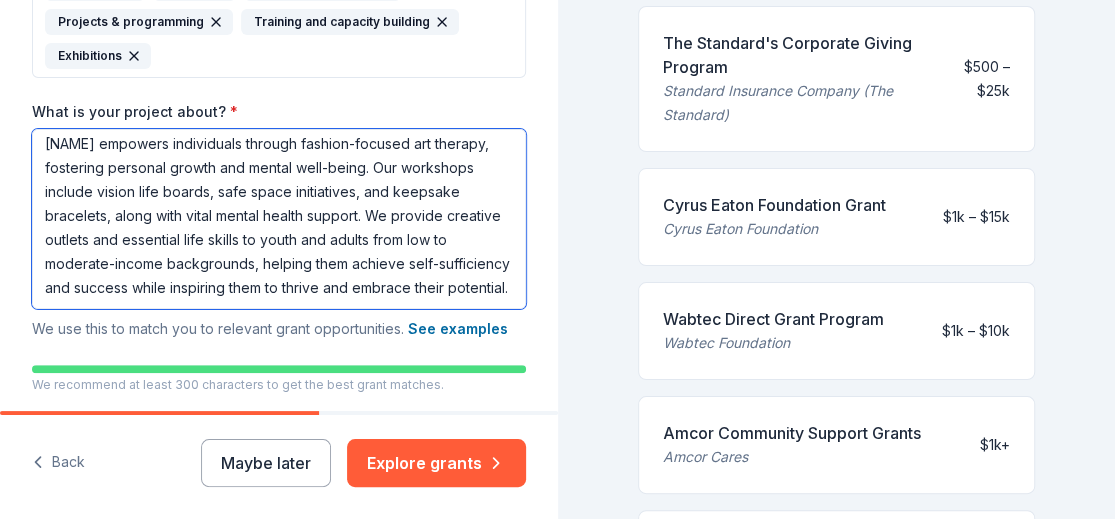 click on "[NAME] empowers individuals through fashion-focused art therapy, fostering personal growth and mental well-being. Our workshops include vision life boards, safe space initiatives, and keepsake bracelets, along with vital mental health support. We provide creative outlets and essential life skills to youth and adults from low to moderate-income backgrounds, helping them achieve self-sufficiency and success while inspiring them to thrive and embrace their potential." at bounding box center (279, 219) 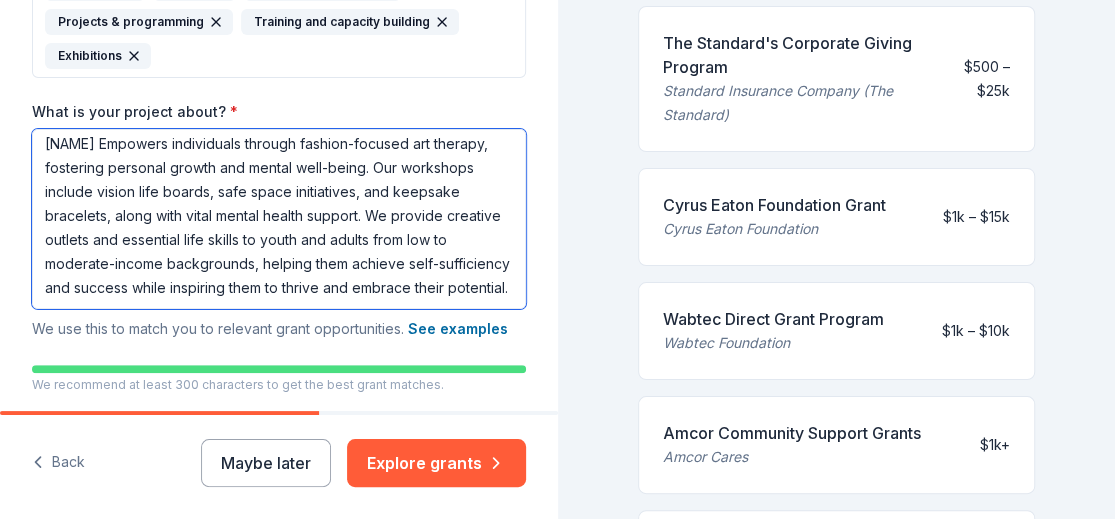 scroll, scrollTop: 28, scrollLeft: 0, axis: vertical 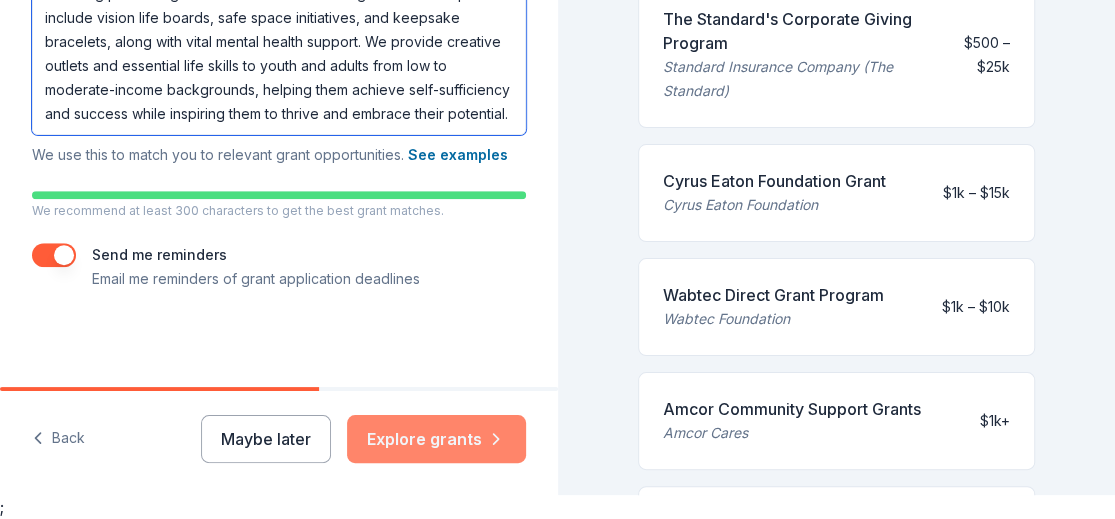 type on "[NAME] Empowers individuals through fashion-focused art therapy, fostering personal growth and mental well-being. Our workshops include vision life boards, safe space initiatives, and keepsake bracelets, along with vital mental health support. We provide creative outlets and essential life skills to youth and adults from low to moderate-income backgrounds, helping them achieve self-sufficiency and success while inspiring them to thrive and embrace their potential." 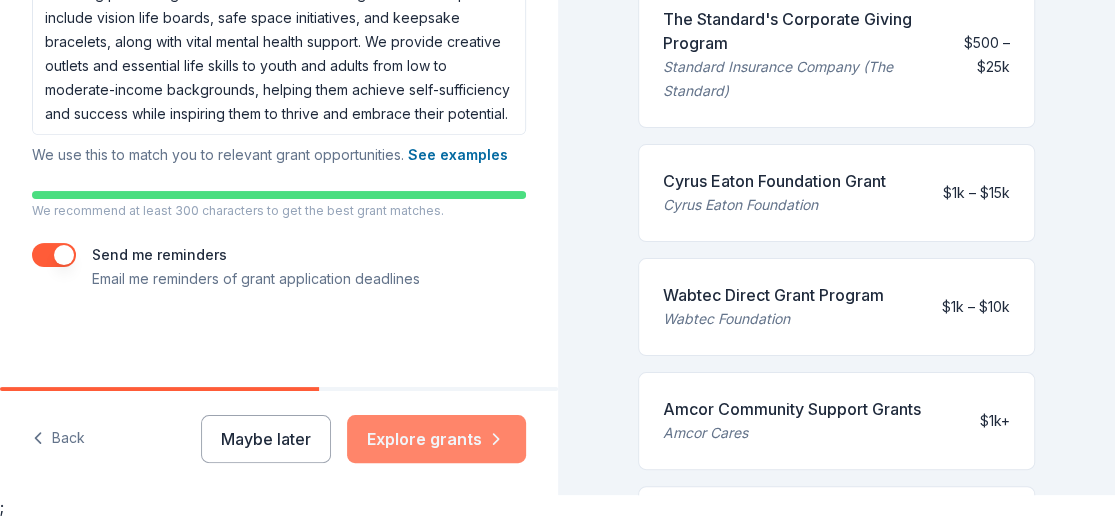 click on "Explore grants" at bounding box center (436, 439) 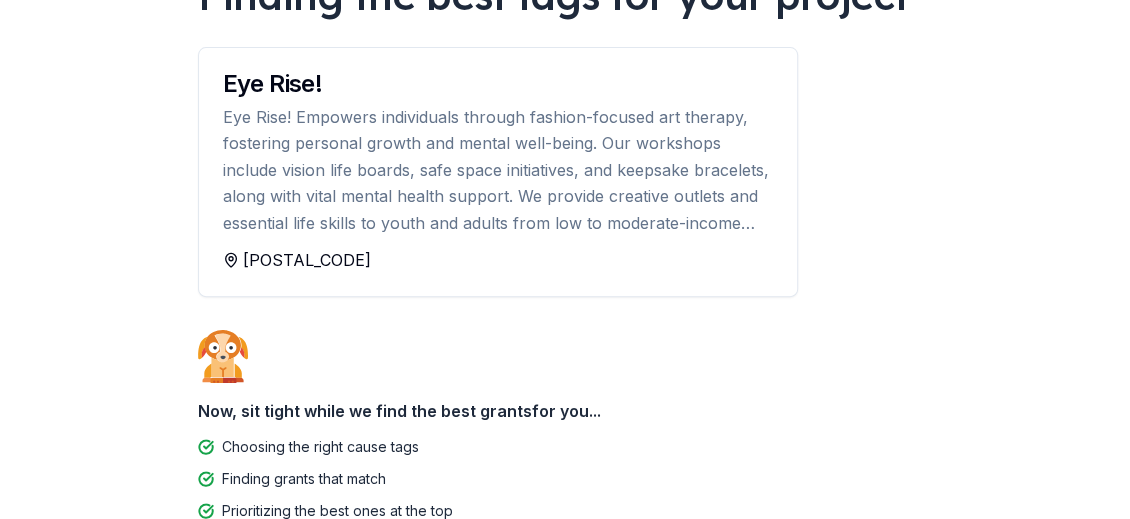 scroll, scrollTop: 0, scrollLeft: 0, axis: both 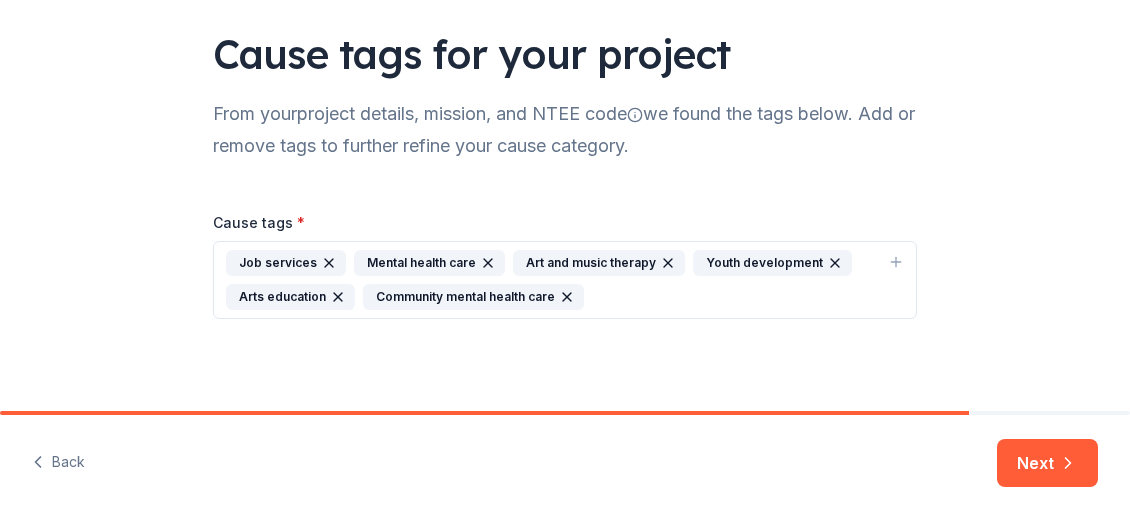 click 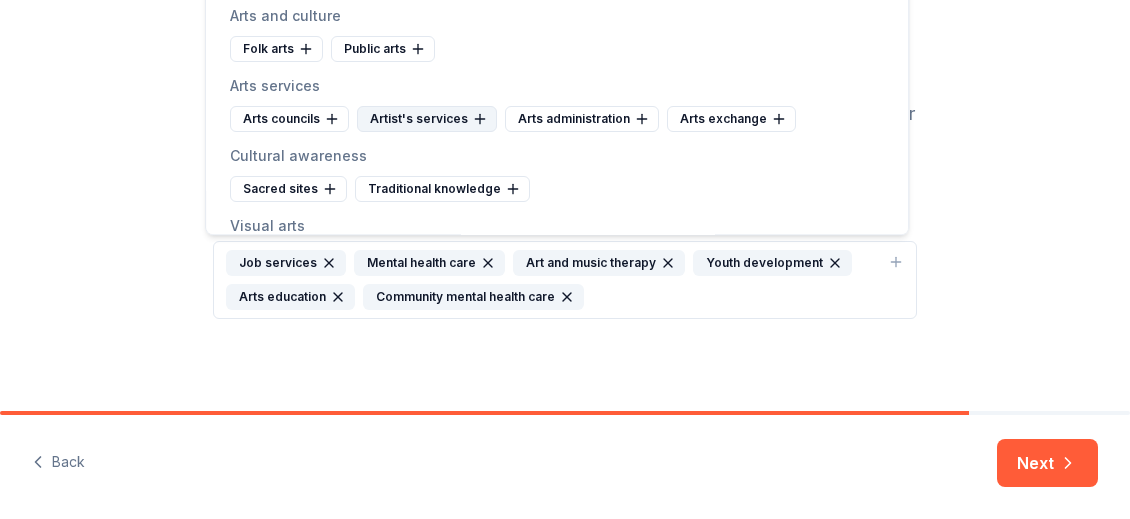 click on "Artist's services" at bounding box center (427, 119) 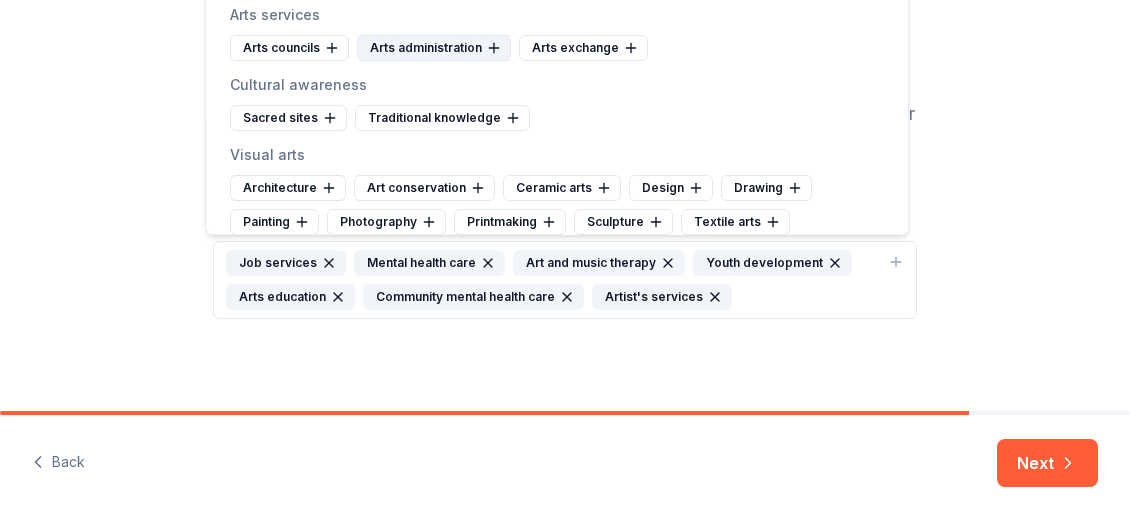 scroll, scrollTop: 100, scrollLeft: 0, axis: vertical 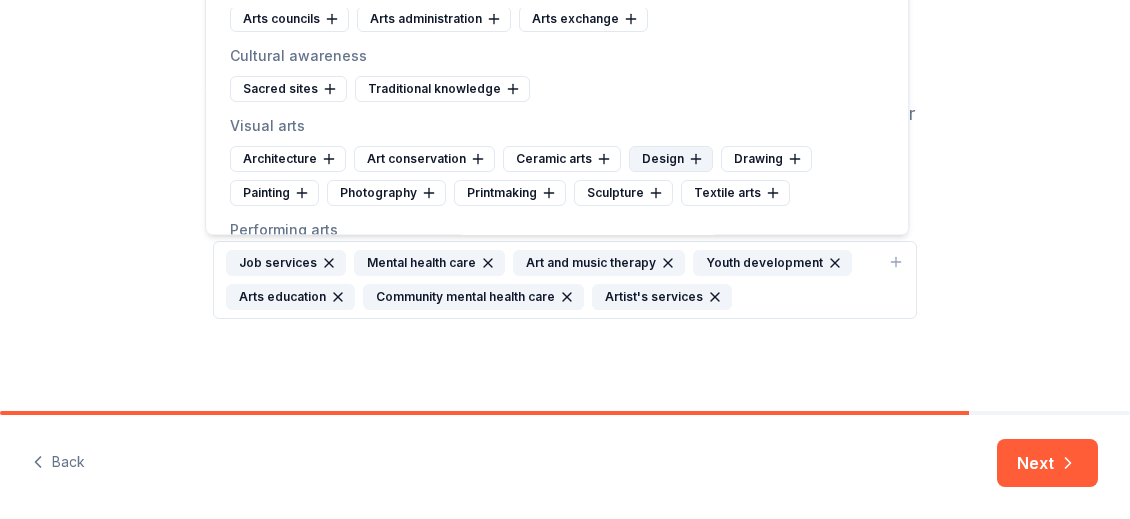 click on "Design" at bounding box center [671, 159] 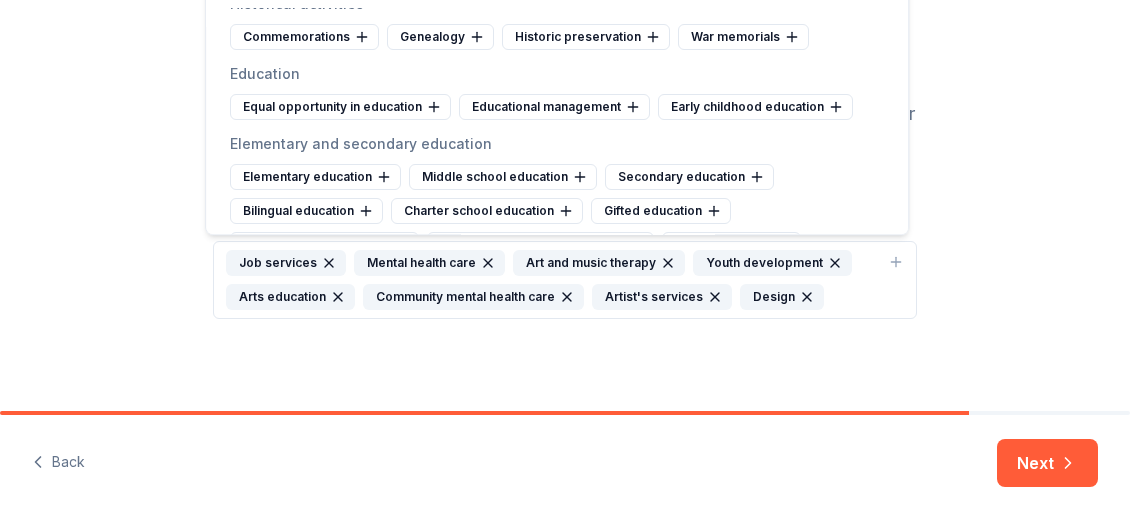 scroll, scrollTop: 700, scrollLeft: 0, axis: vertical 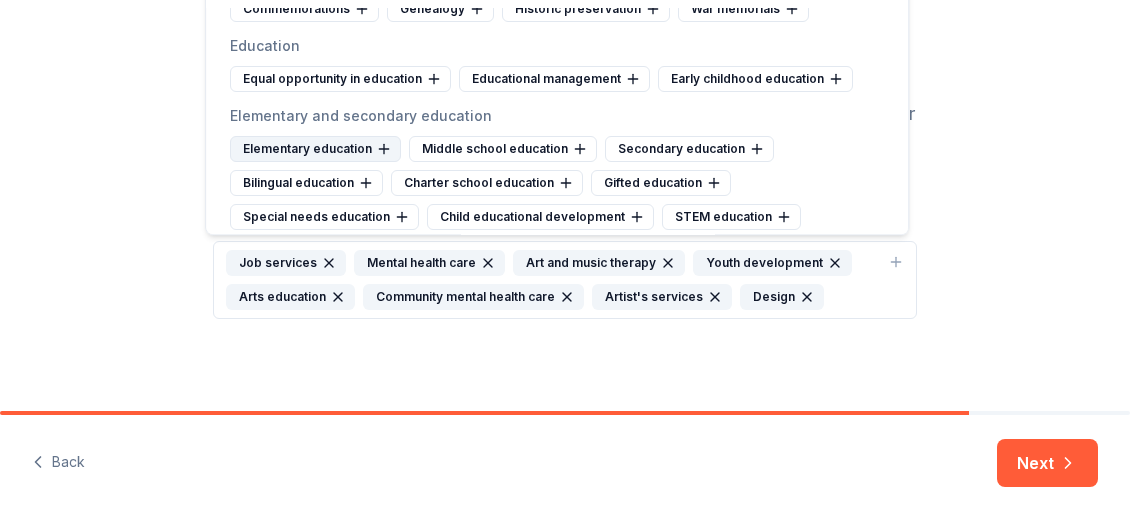click on "Elementary education" at bounding box center [315, 149] 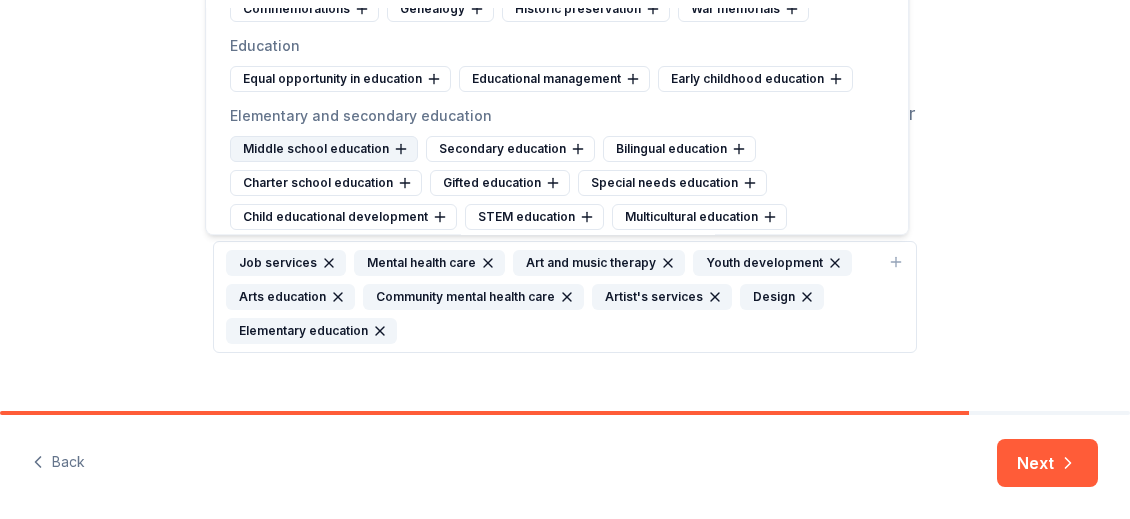 click on "Middle school education" at bounding box center (324, 149) 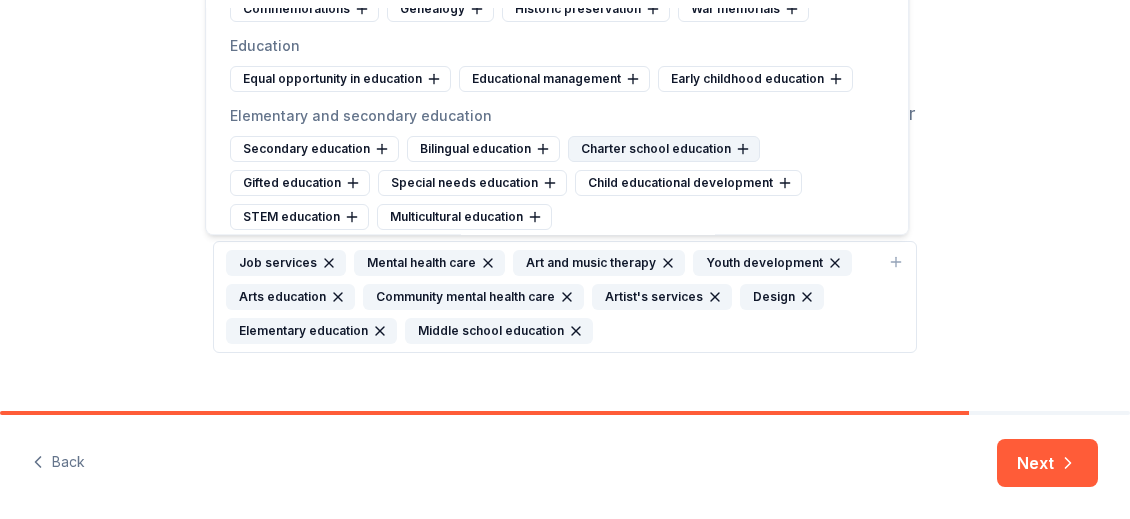 click on "Charter school education" at bounding box center [664, 149] 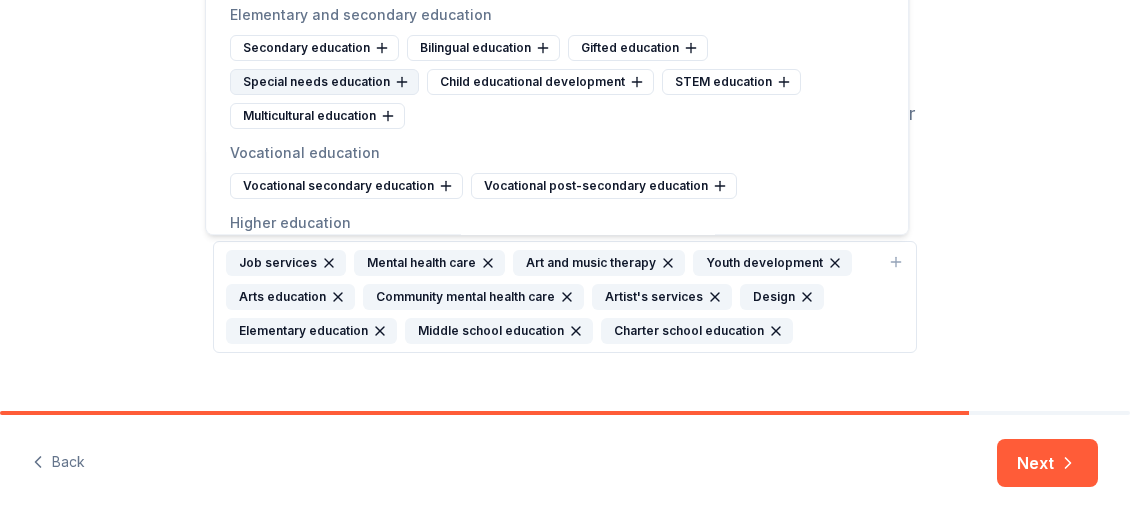 scroll, scrollTop: 900, scrollLeft: 0, axis: vertical 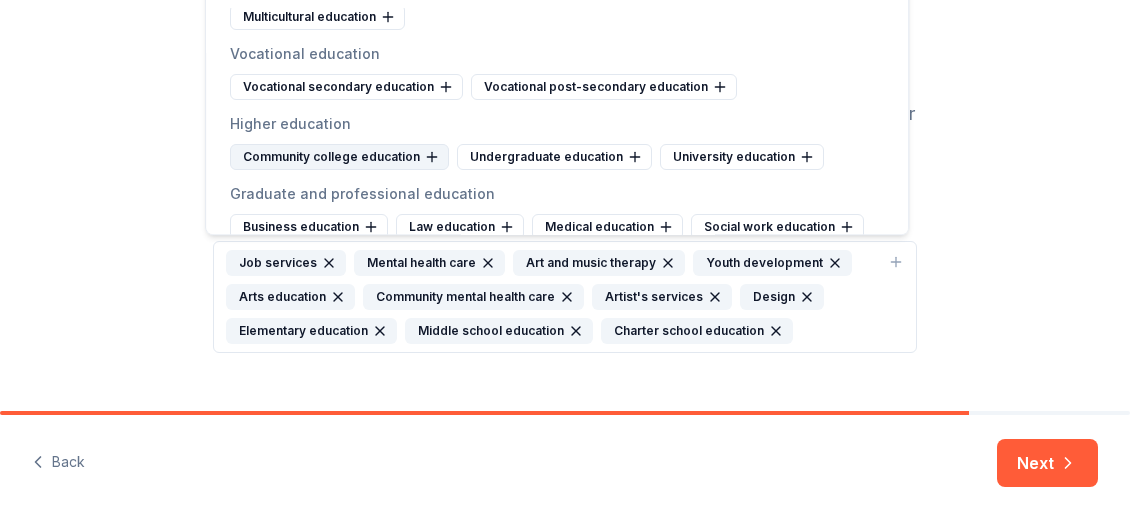 click on "Community college education" at bounding box center [339, 157] 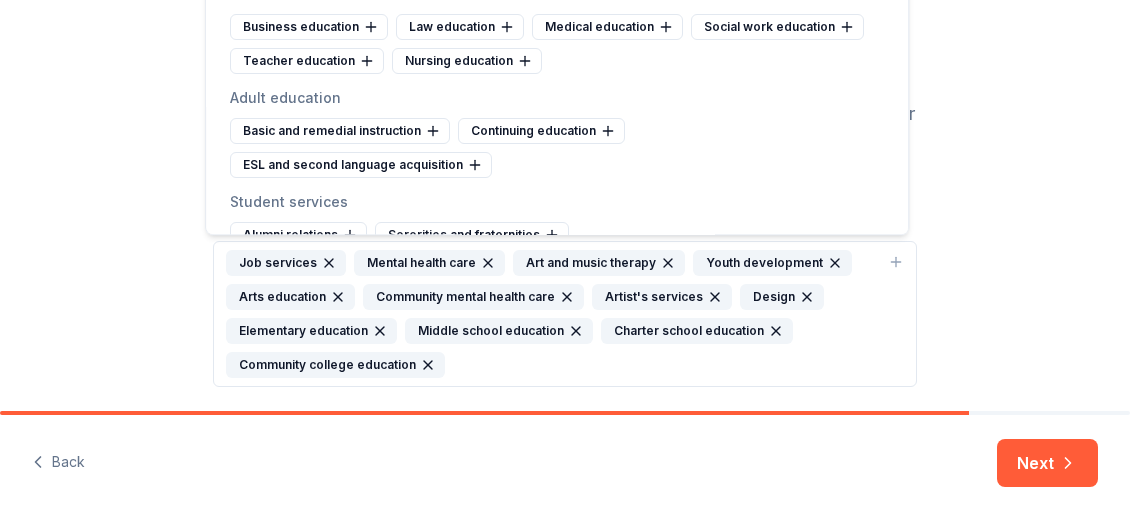 scroll, scrollTop: 1200, scrollLeft: 0, axis: vertical 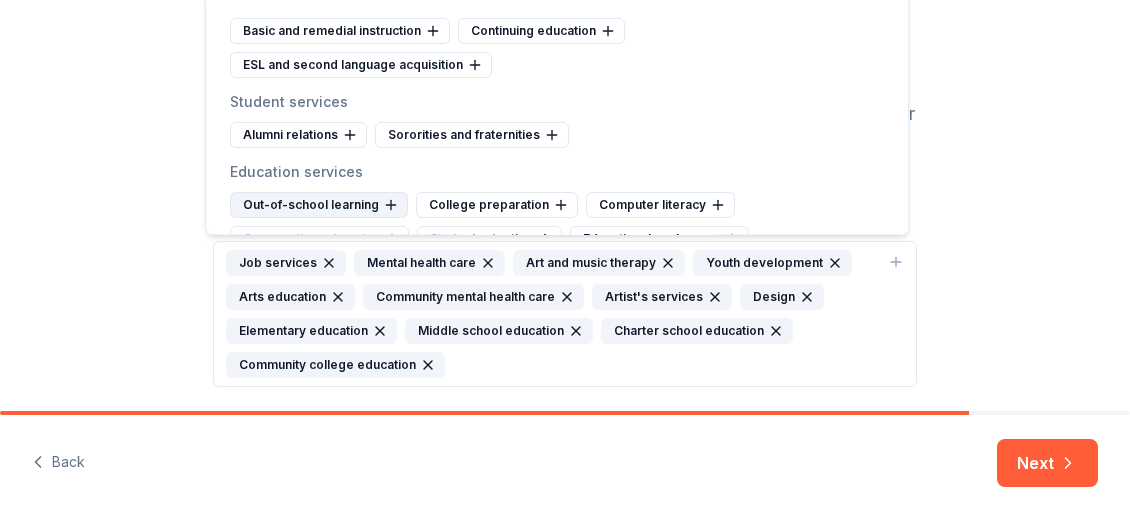 click on "Out-of-school learning" at bounding box center [319, 205] 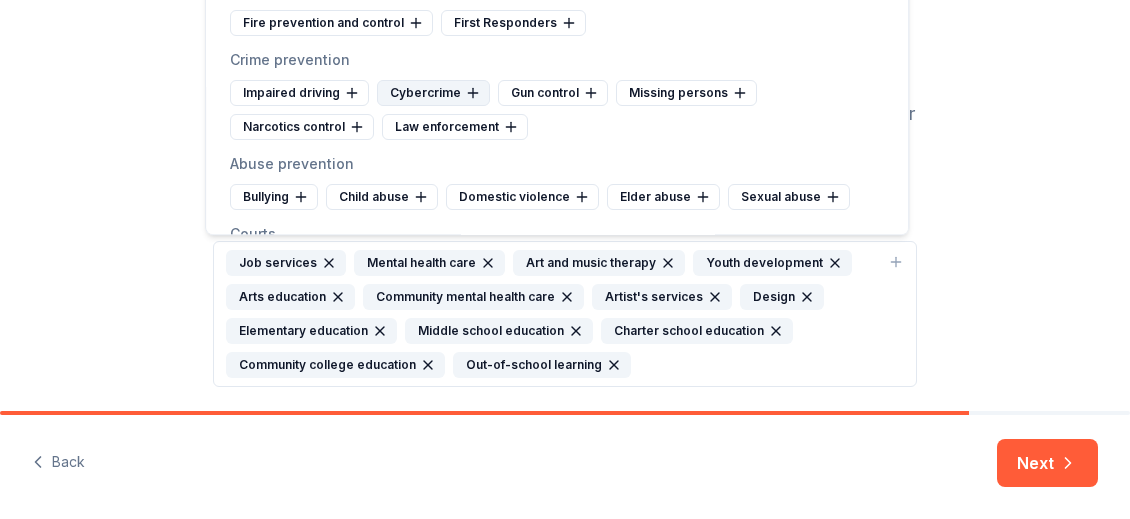 scroll, scrollTop: 4700, scrollLeft: 0, axis: vertical 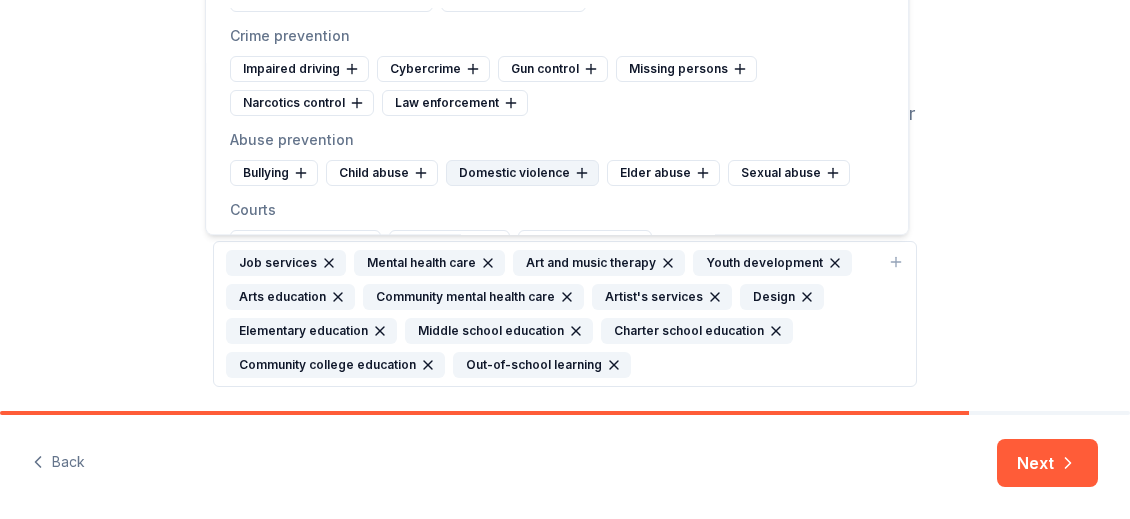click on "Domestic violence" at bounding box center (522, 173) 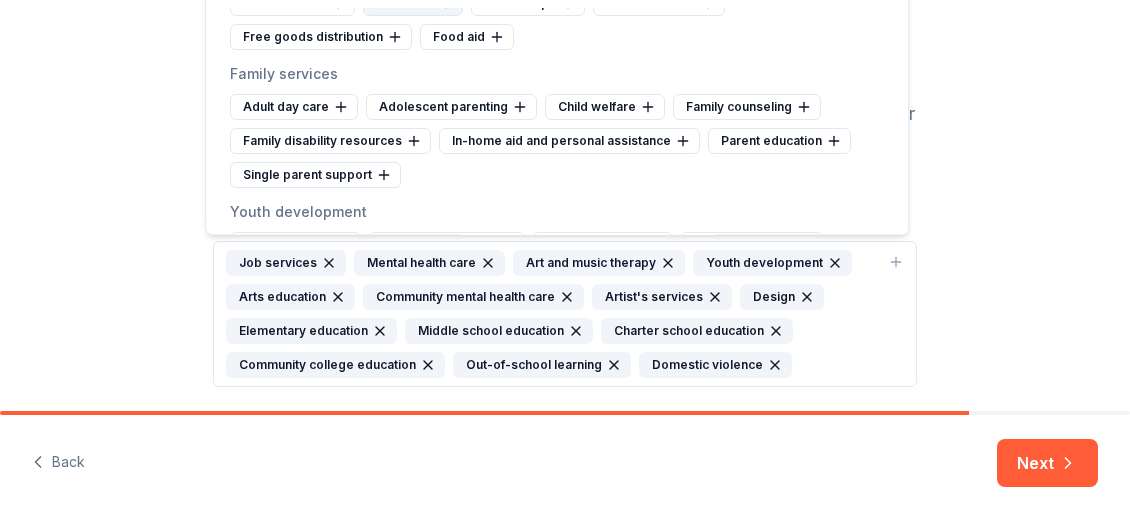 scroll, scrollTop: 8000, scrollLeft: 0, axis: vertical 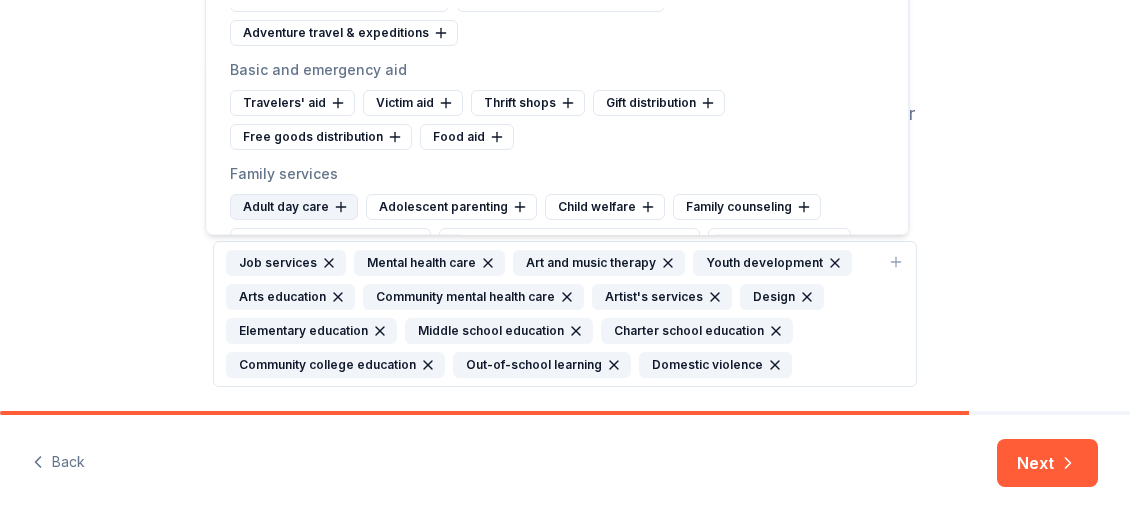 click on "Adult day care" at bounding box center (294, 207) 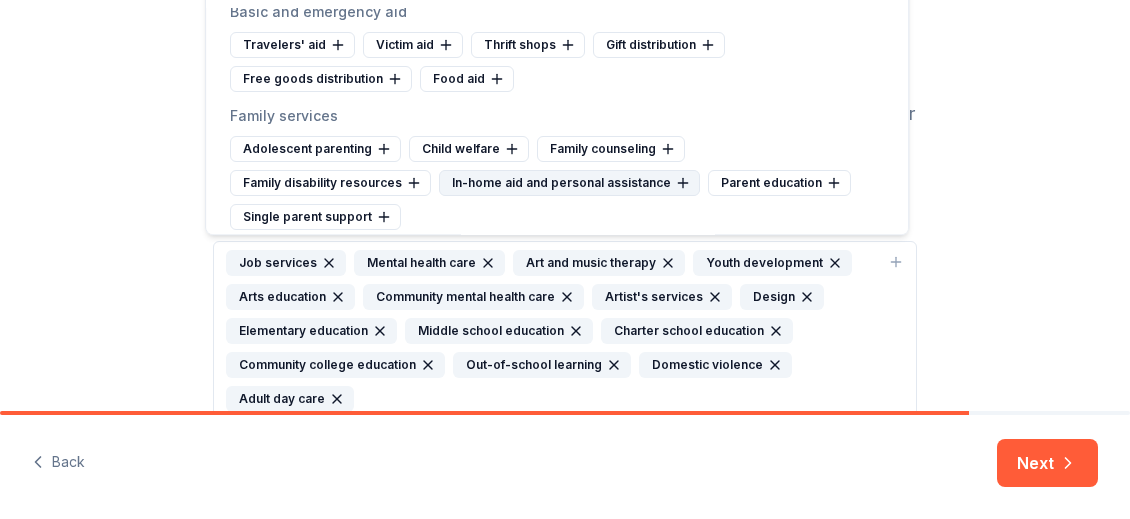 scroll, scrollTop: 8100, scrollLeft: 0, axis: vertical 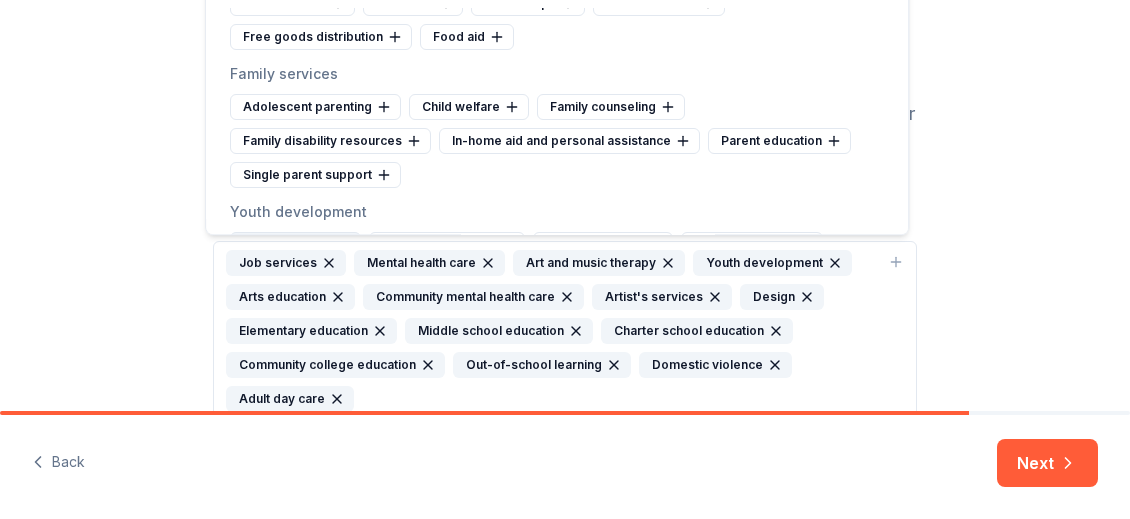 click on "Youth services" at bounding box center [295, 245] 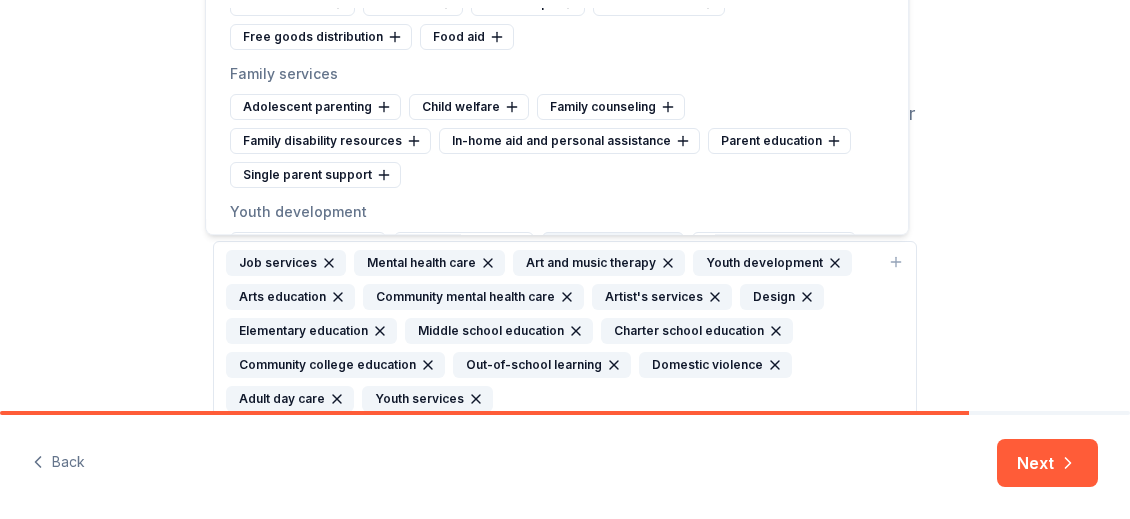 click on "Youth mentoring" at bounding box center (464, 245) 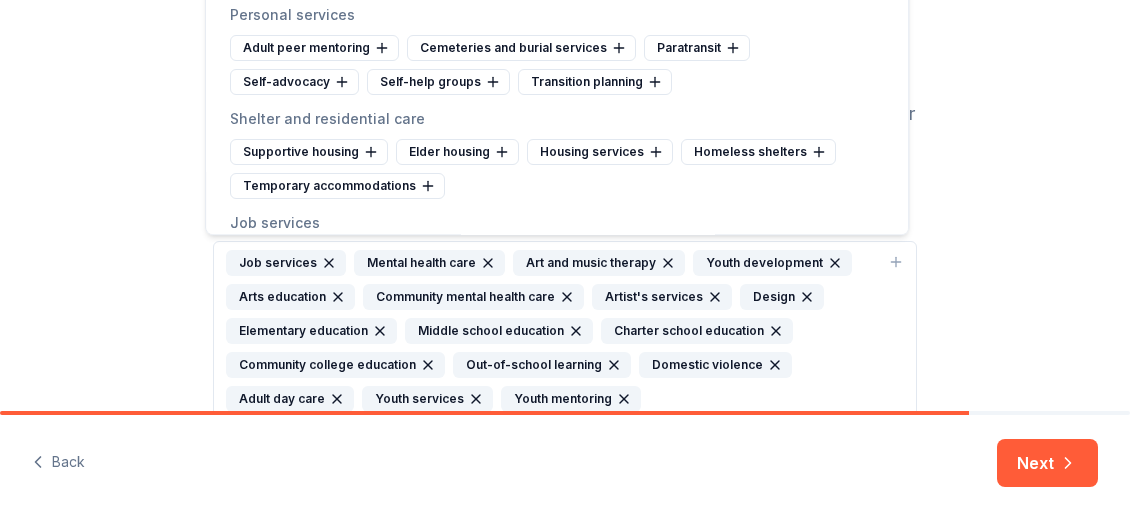 scroll, scrollTop: 8500, scrollLeft: 0, axis: vertical 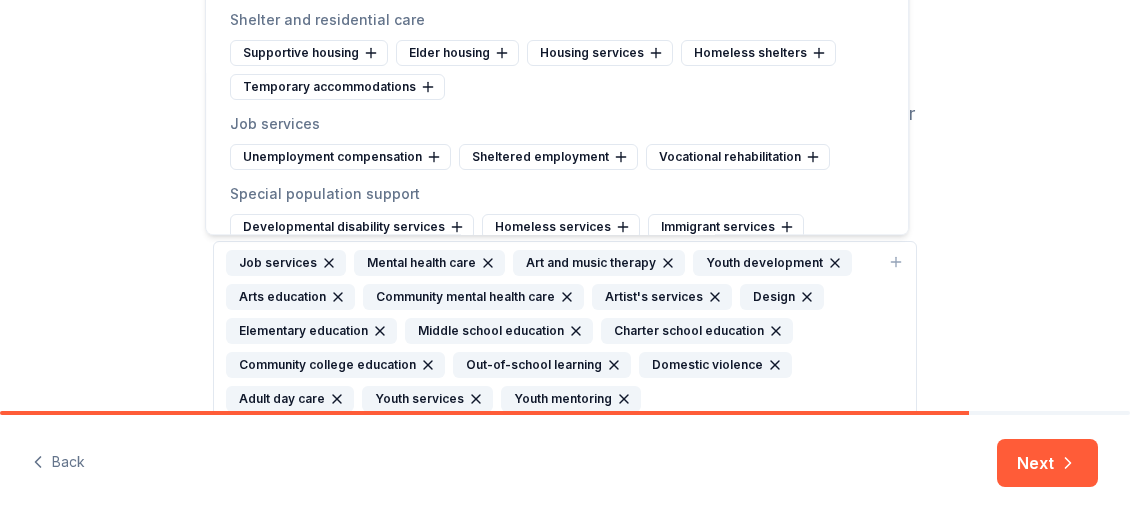 click on "Women's services" at bounding box center [770, 261] 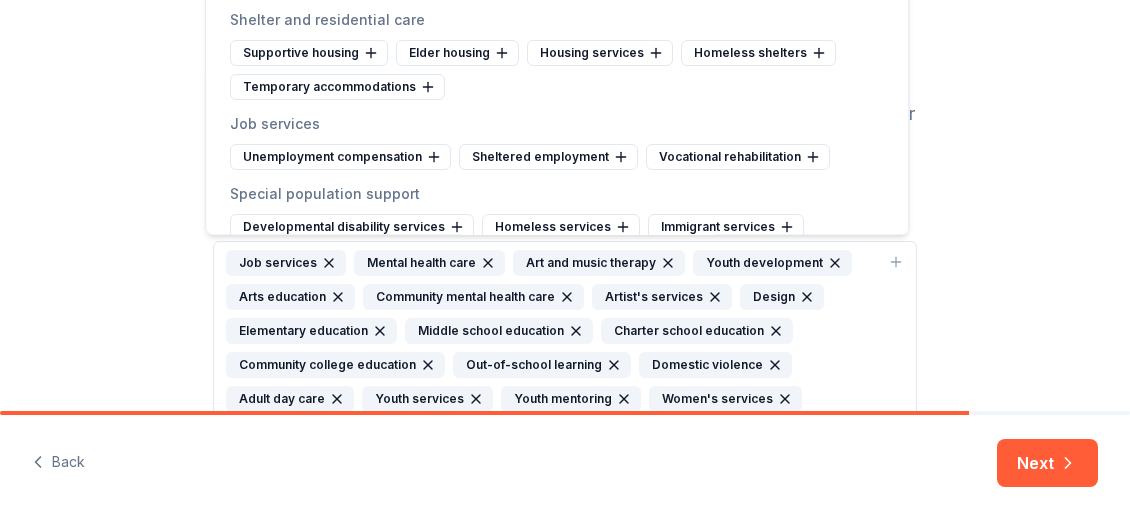 click on "Senior services" at bounding box center (618, 261) 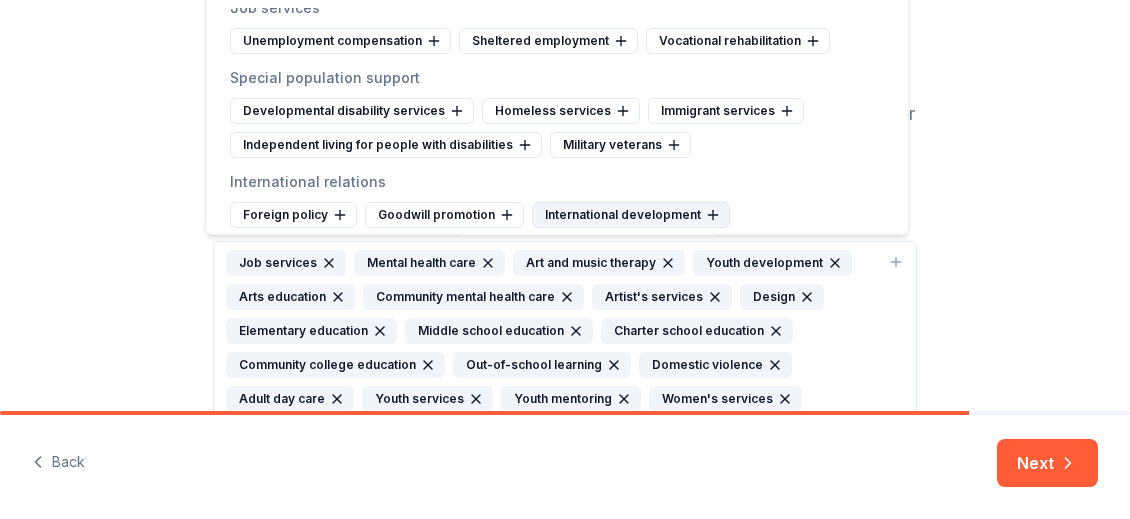 scroll, scrollTop: 8624, scrollLeft: 0, axis: vertical 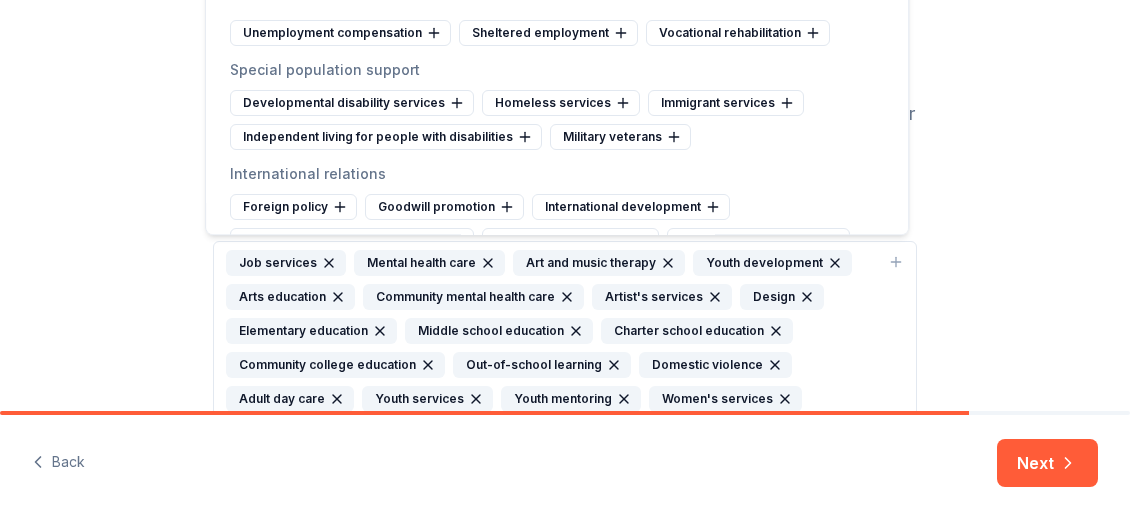 click on "Cause tags for your project From your  project details, mission, and NTEE code   we found the tags below. Add or remove tags to further refine your cause category. Cause tags * Job services Mental health care Art and music therapy Youth development Arts education Community mental health care Artist's services Design Elementary education Middle school education Charter school education Community college education Out-of-school learning Domestic violence Adult day care Youth services Youth mentoring Women's services Senior services Add more specific tags related to   "Youth mentoring" : Adult and child mentoring Intergenerational mentoring Youth peer mentoring" at bounding box center (565, 248) 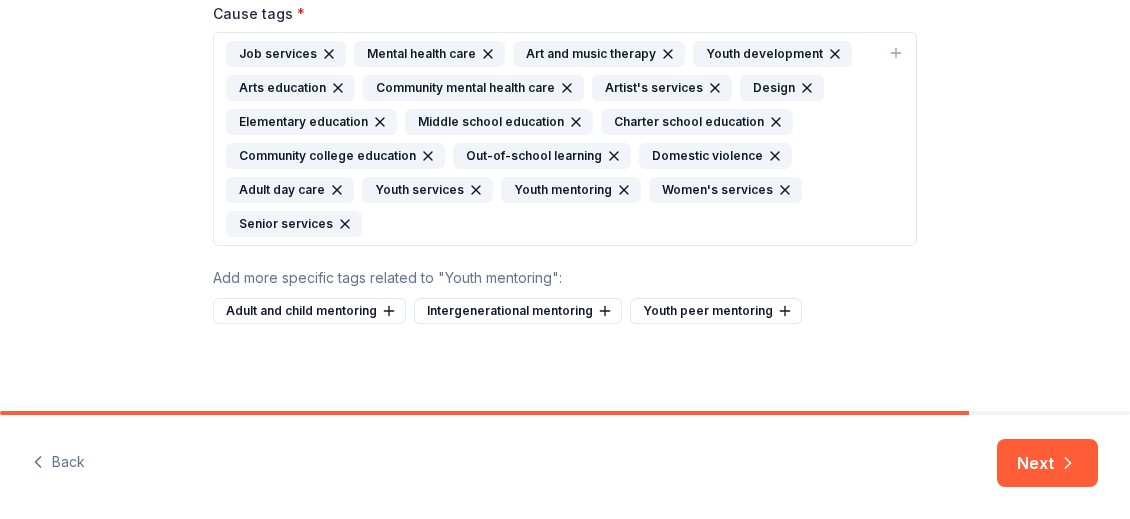 scroll, scrollTop: 342, scrollLeft: 0, axis: vertical 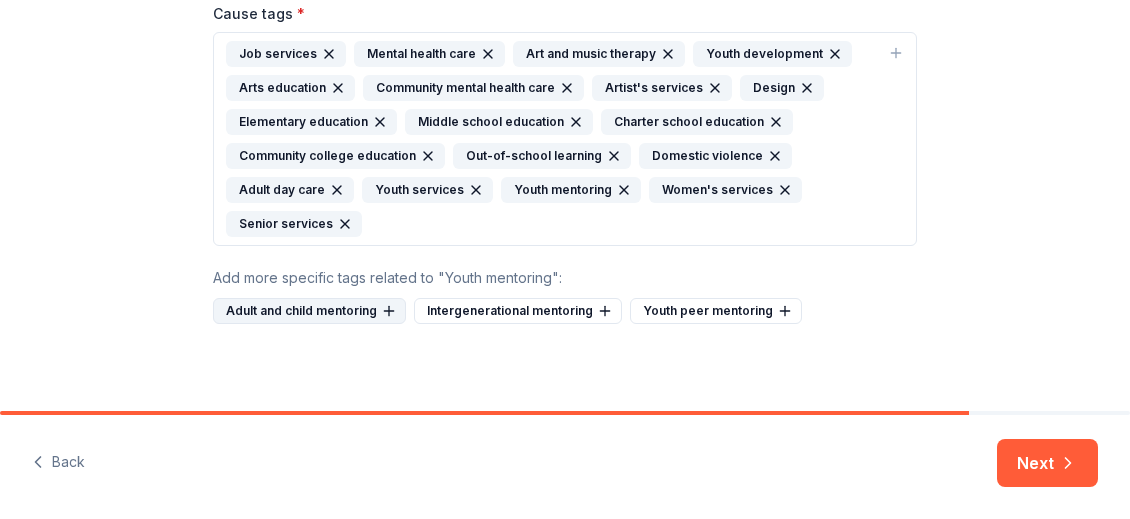 click on "Adult and child mentoring" at bounding box center (309, 311) 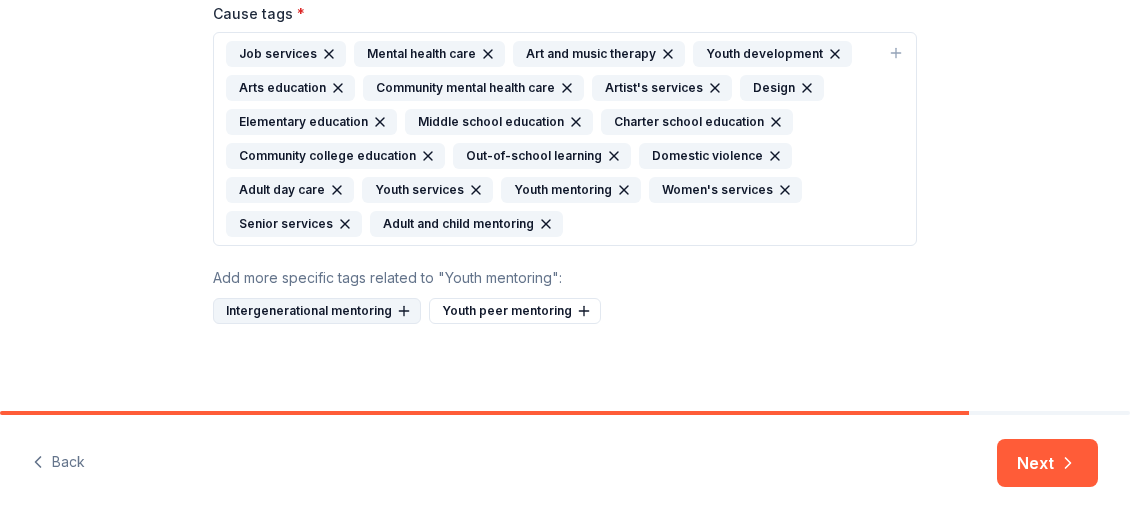 click on "Intergenerational mentoring" at bounding box center [317, 311] 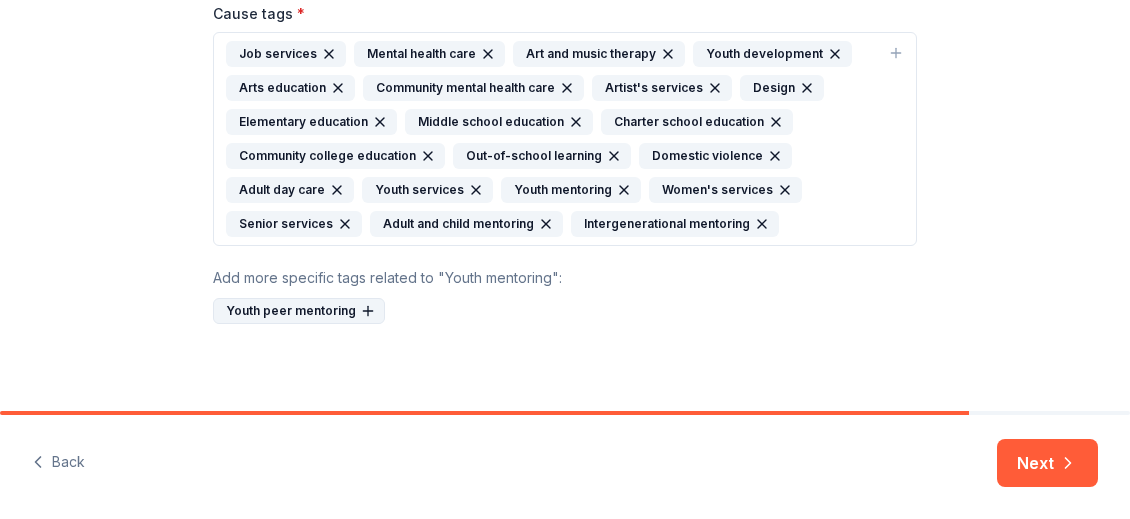 click on "Youth peer mentoring" at bounding box center [299, 311] 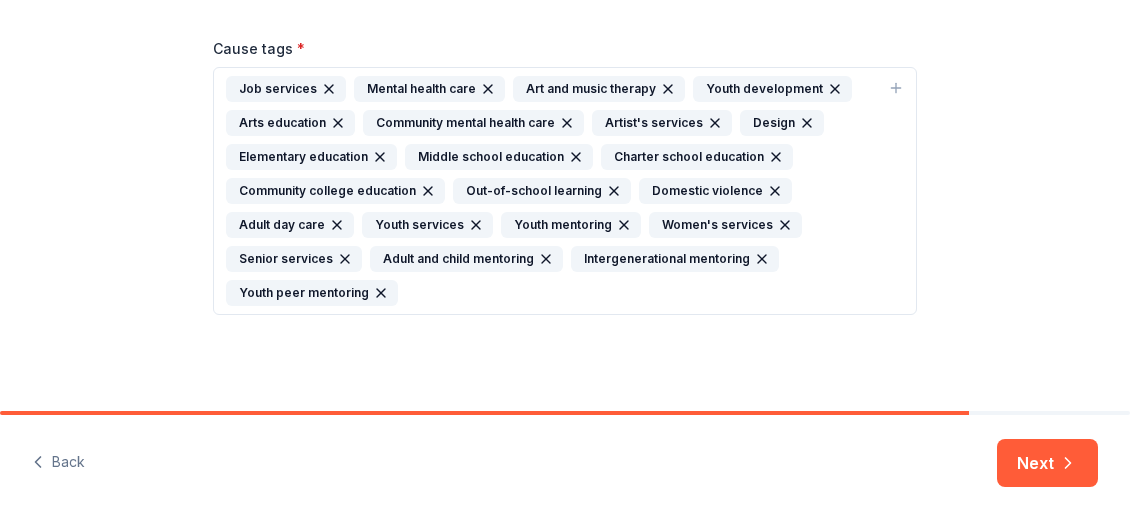 scroll, scrollTop: 298, scrollLeft: 0, axis: vertical 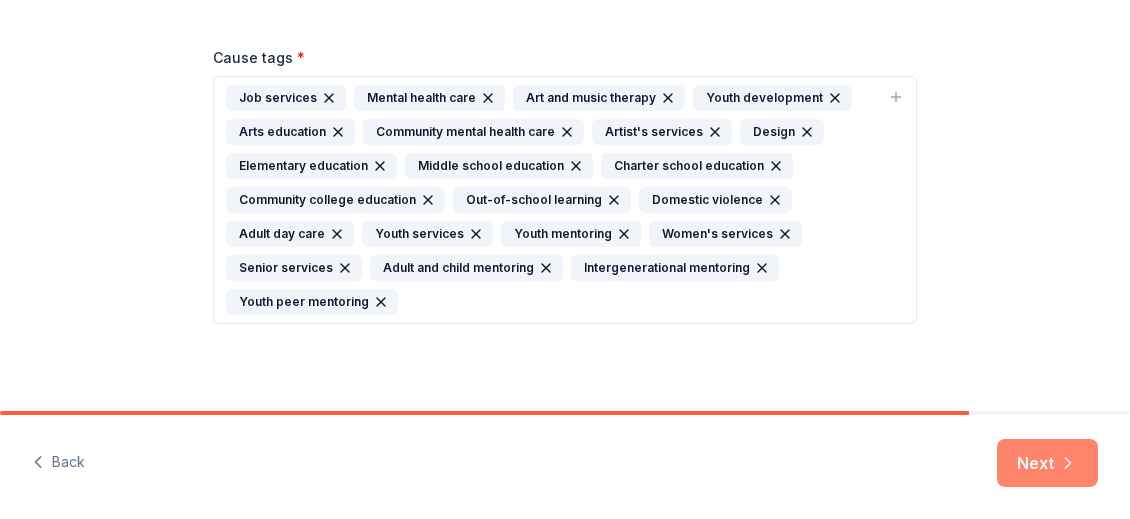 click on "Next" at bounding box center (1047, 463) 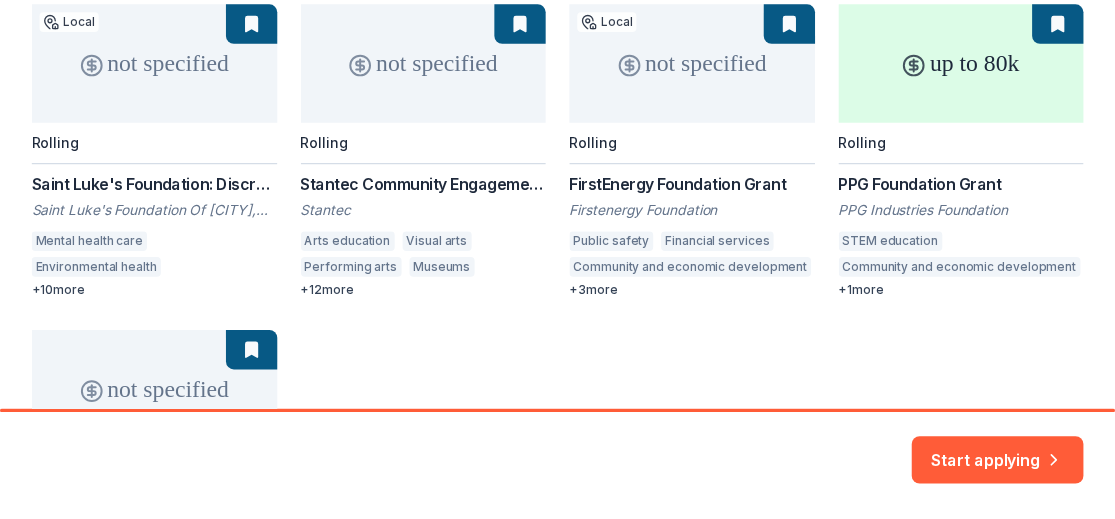 scroll, scrollTop: 322, scrollLeft: 0, axis: vertical 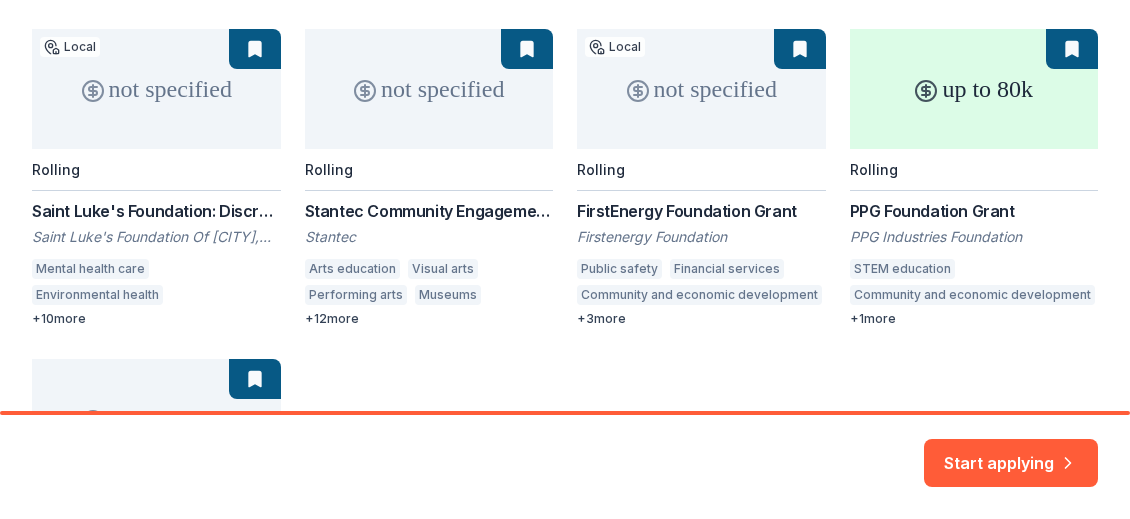 click on "not specified Local Rolling Saint Luke's Foundation: Discretionary Grants (up to $15,000) Saint Luke's Foundation Of Cleveland, Ohio Mental health care Environmental health Mental and behavioral disorders Public health Physical fitness Community and economic development Financial services Housing development Education Public safety Food security Elections +  10  more not specified Rolling Stantec Community Engagement Grant Stantec Arts education Visual arts Performing arts Museums Orchestral music Health care clinics Elementary and secondary education College preparation Vocational education Environment Energy efficiency Air quality Climate change Education services Television Radio +  12  more not specified Local Rolling FirstEnergy Foundation Grant Firstenergy Foundation Public safety Financial services Community and economic development Adult literacy Employment STEM education +  3  more up to 80k Rolling PPG Foundation Grant PPG Industries Foundation STEM education Community and economic development +  1" at bounding box center (565, 322) 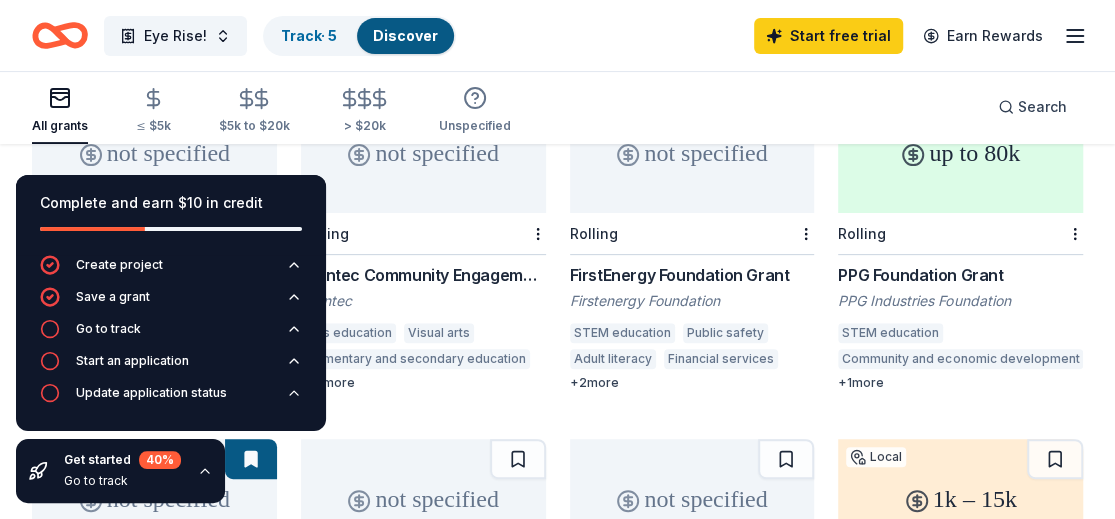 scroll, scrollTop: 200, scrollLeft: 0, axis: vertical 